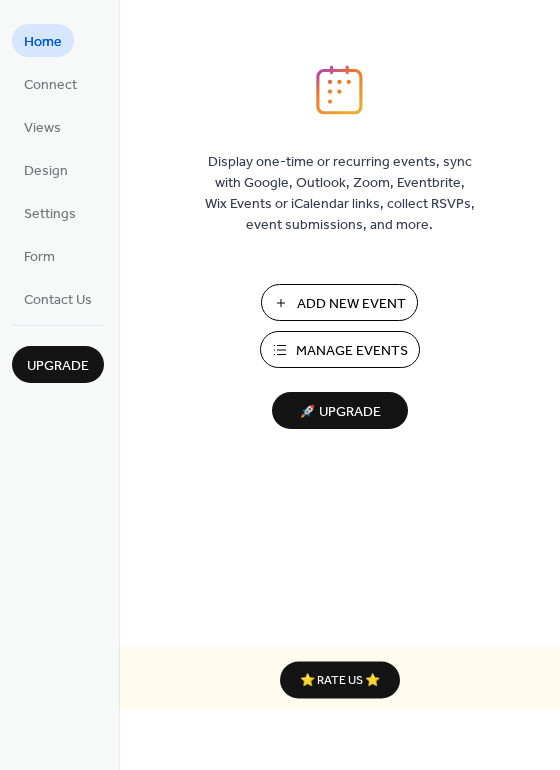 scroll, scrollTop: 0, scrollLeft: 0, axis: both 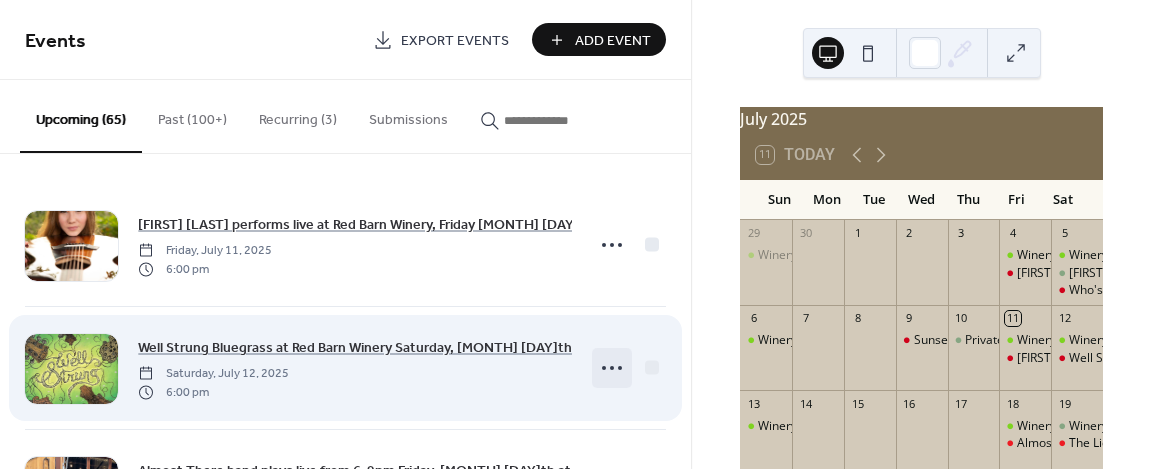 click 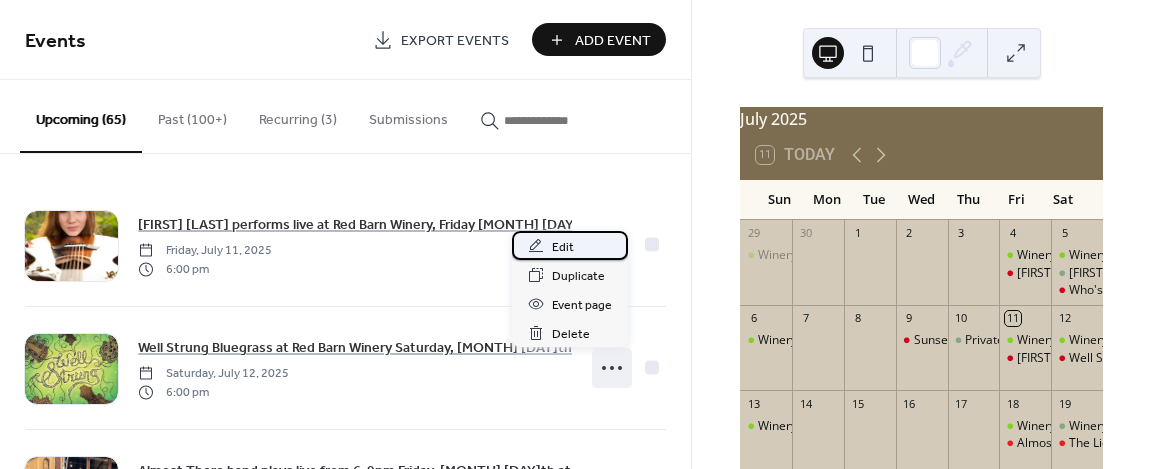 click on "Edit" at bounding box center [563, 247] 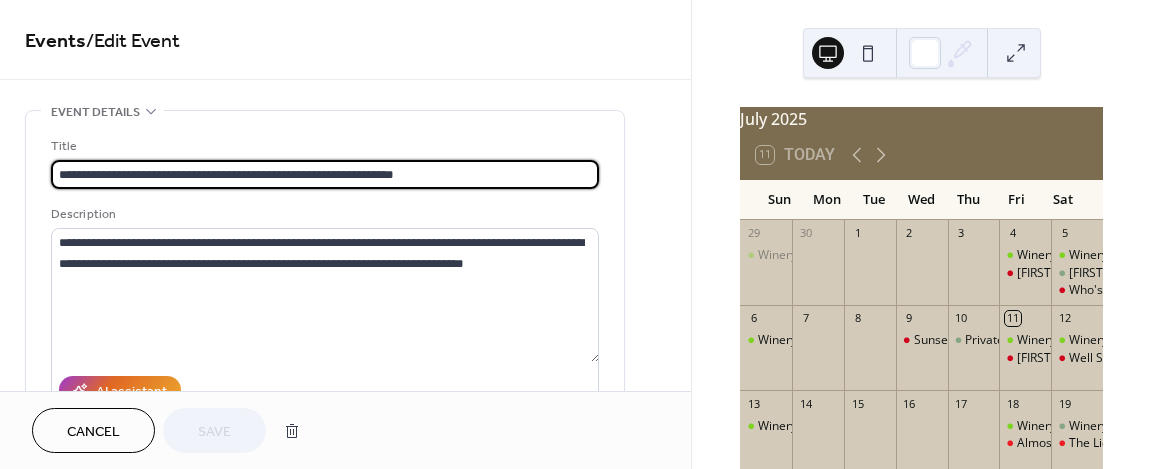 click on "**********" at bounding box center (325, 174) 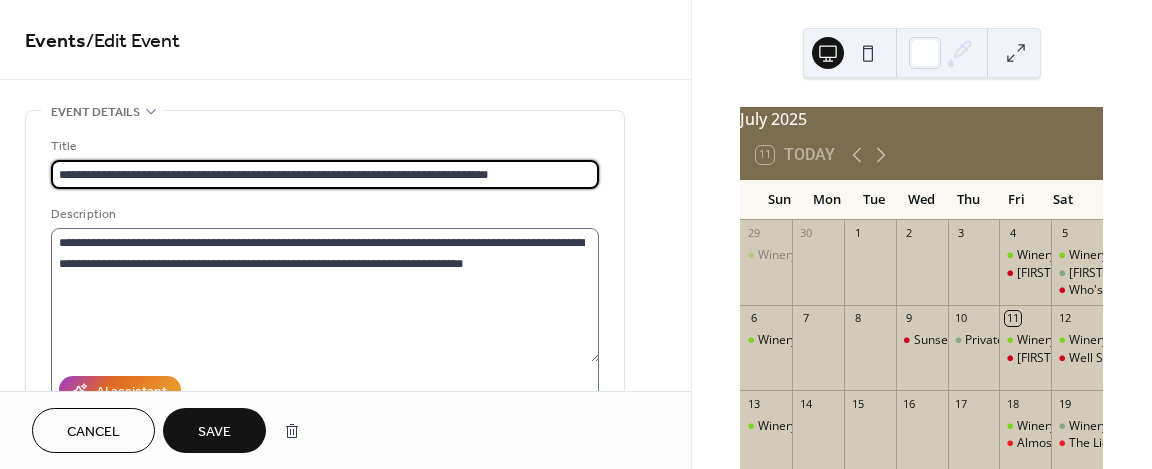 type on "**********" 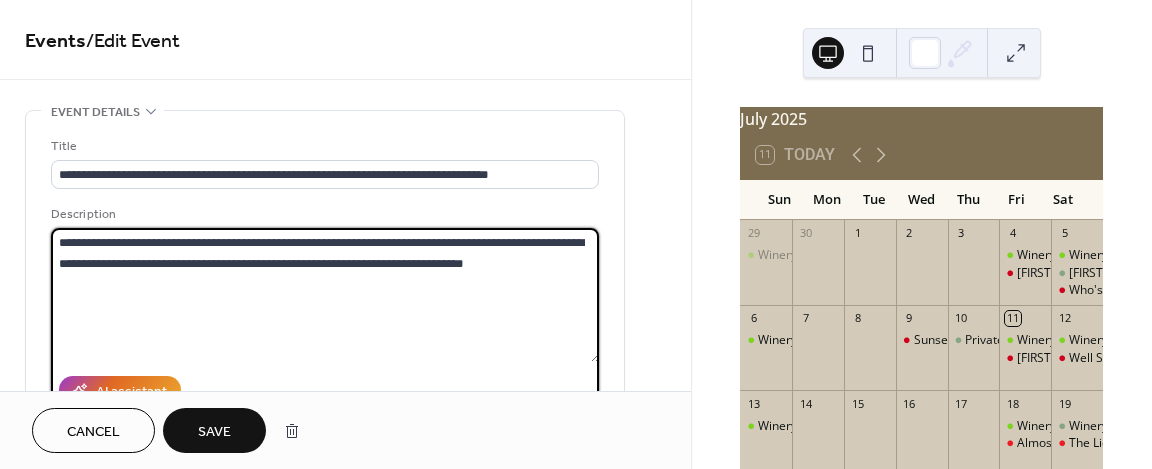 click on "**********" at bounding box center (325, 295) 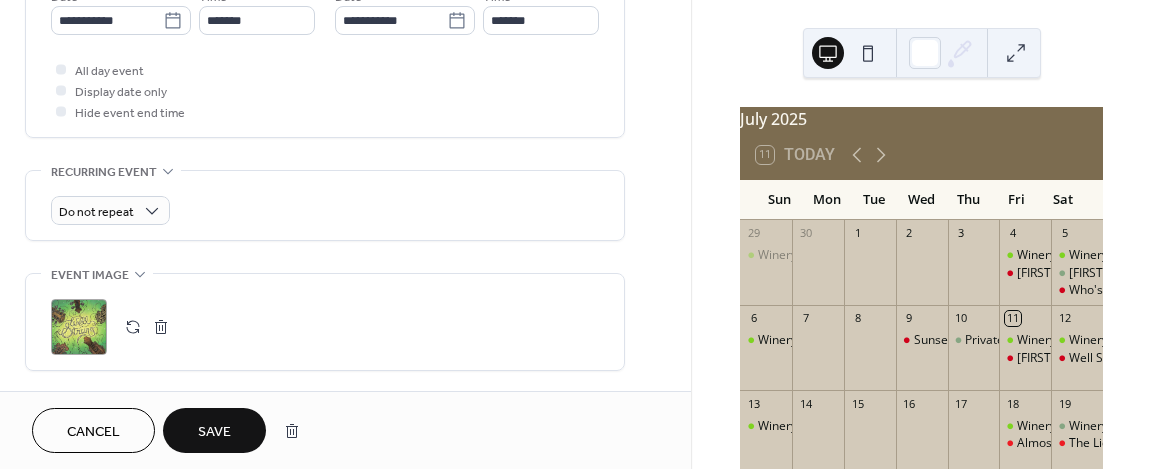scroll, scrollTop: 800, scrollLeft: 0, axis: vertical 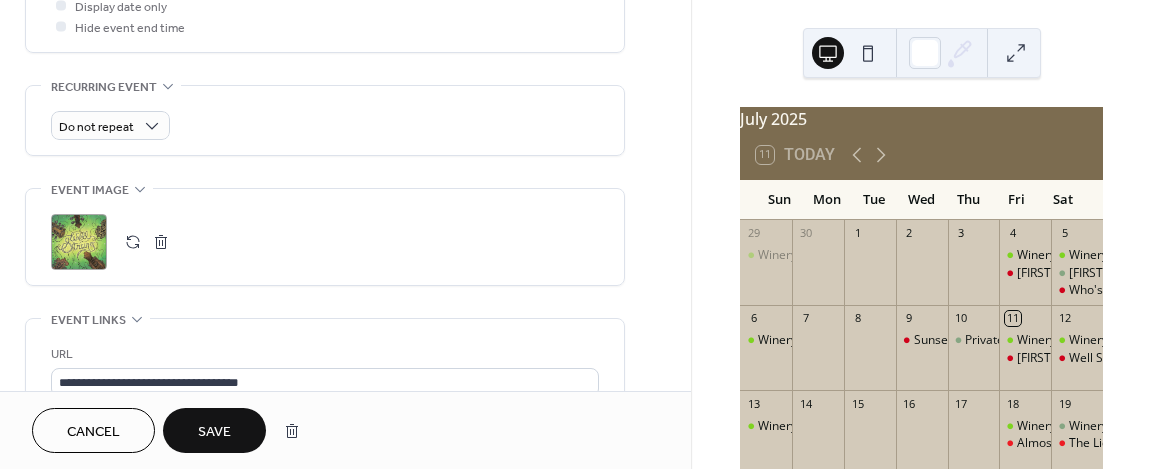 type on "**********" 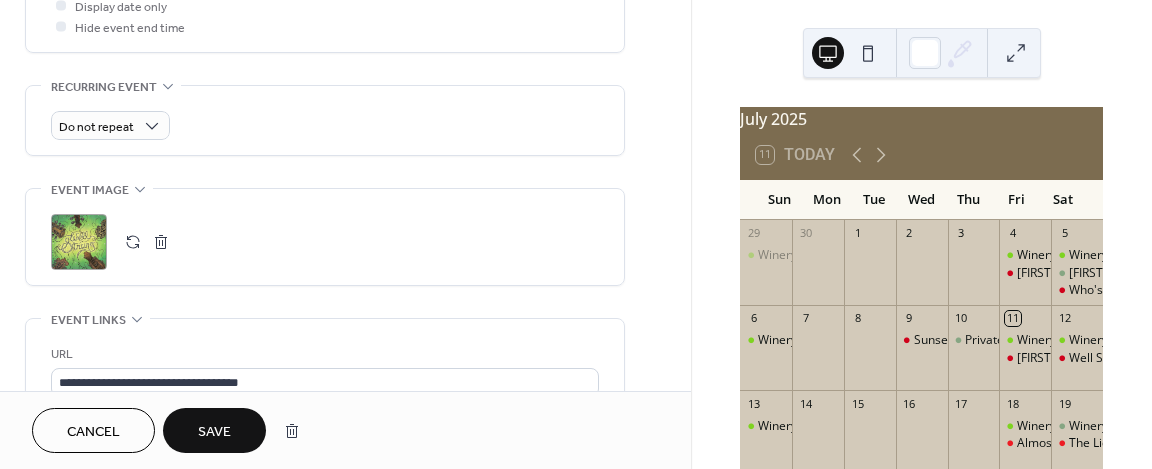 click at bounding box center [133, 242] 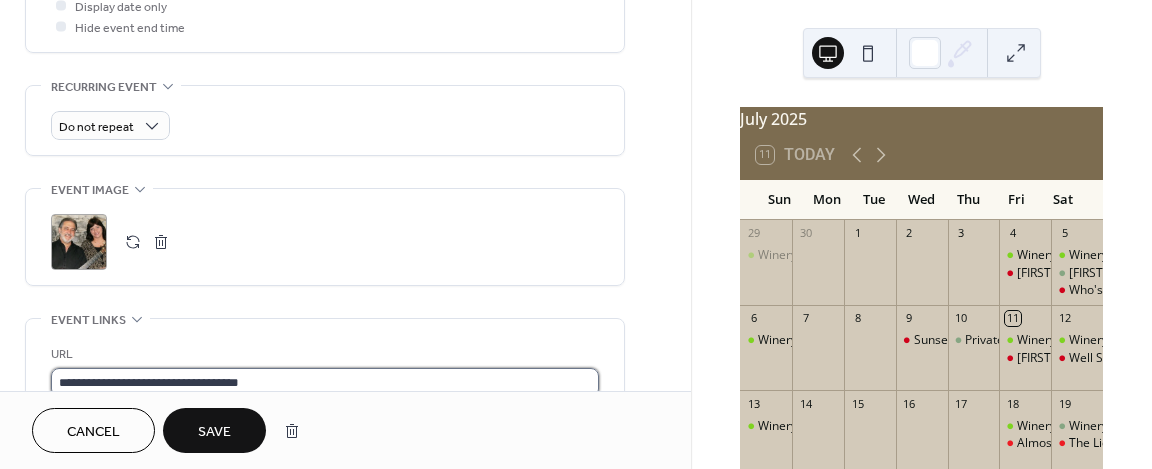 click on "**********" at bounding box center [325, 382] 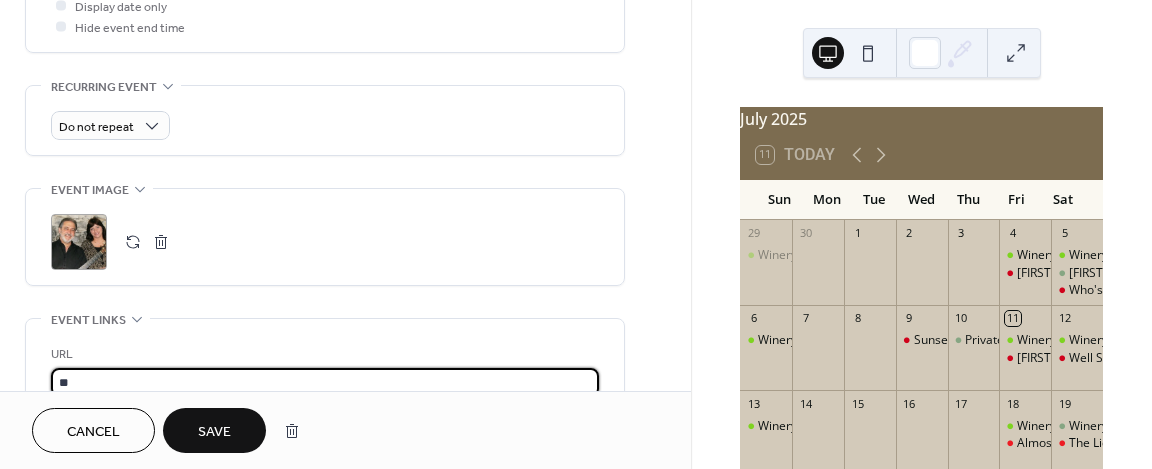 type on "*" 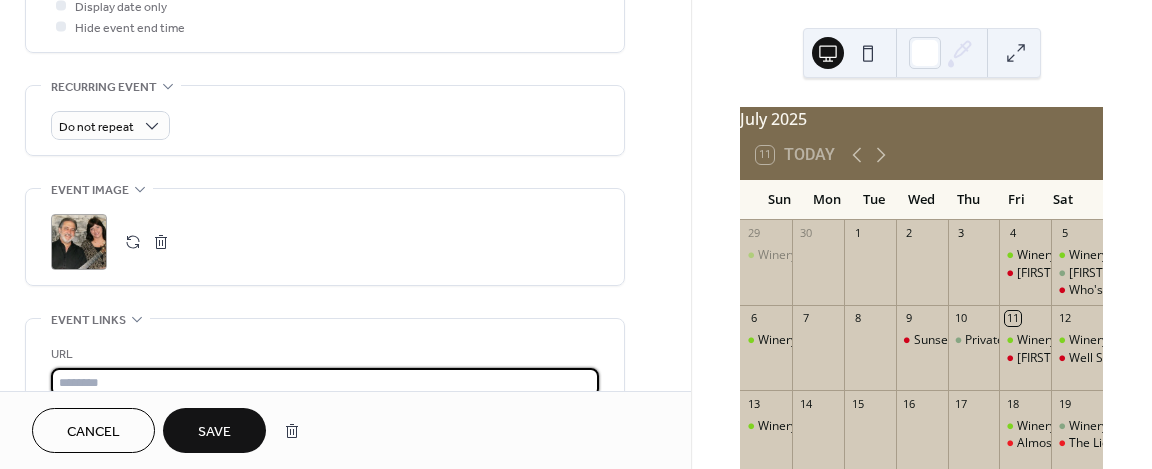 click at bounding box center (325, 382) 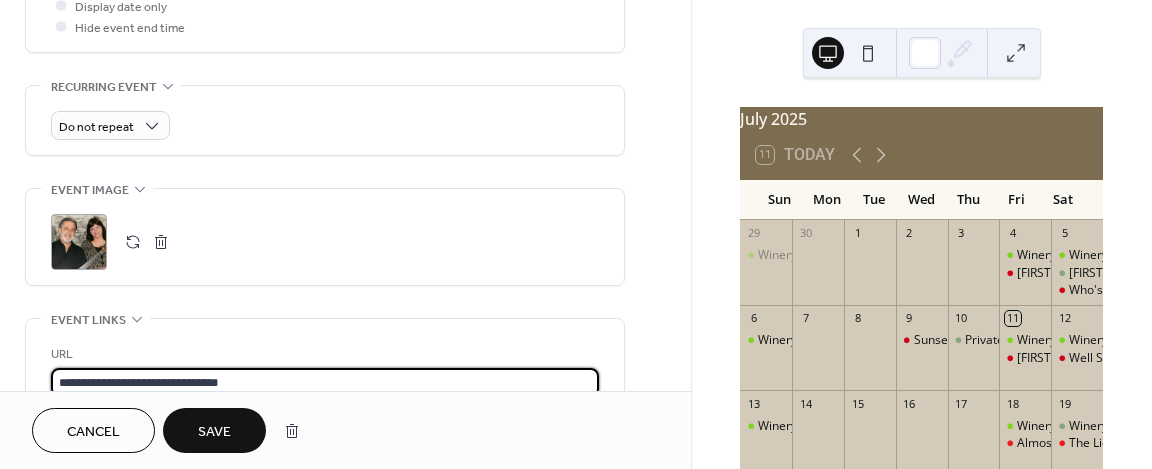 type on "**********" 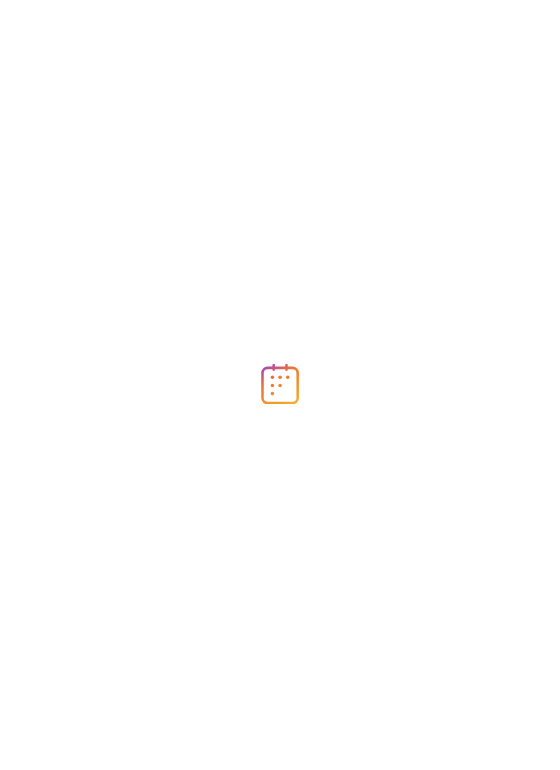scroll, scrollTop: 0, scrollLeft: 0, axis: both 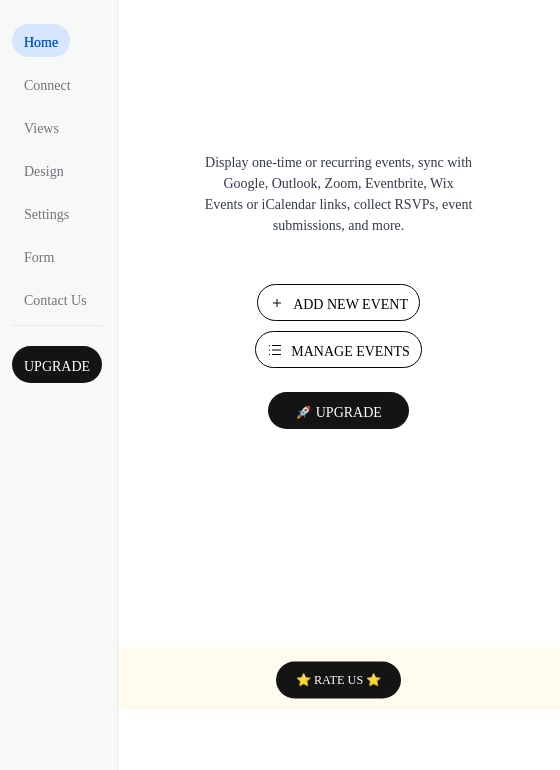 click on "Add New Event" at bounding box center [350, 304] 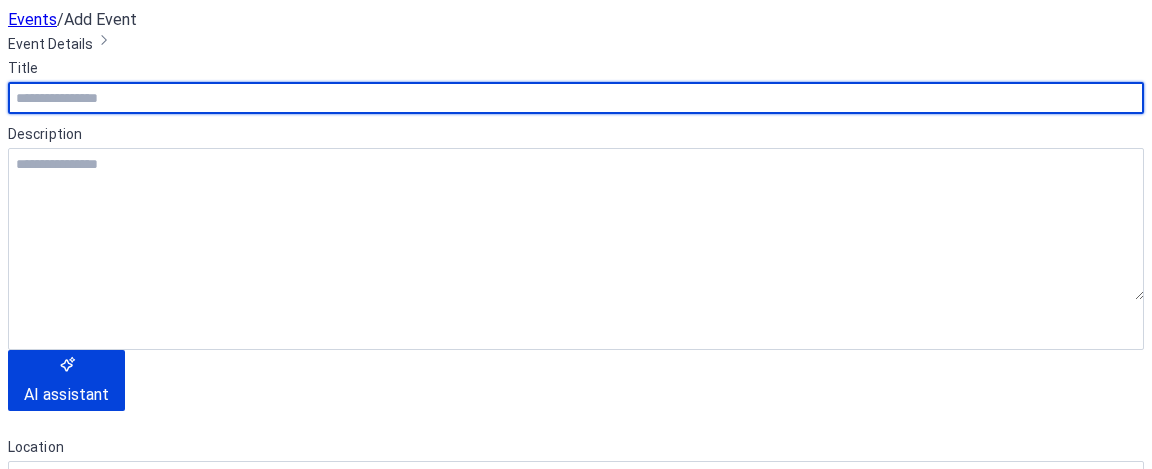scroll, scrollTop: 0, scrollLeft: 0, axis: both 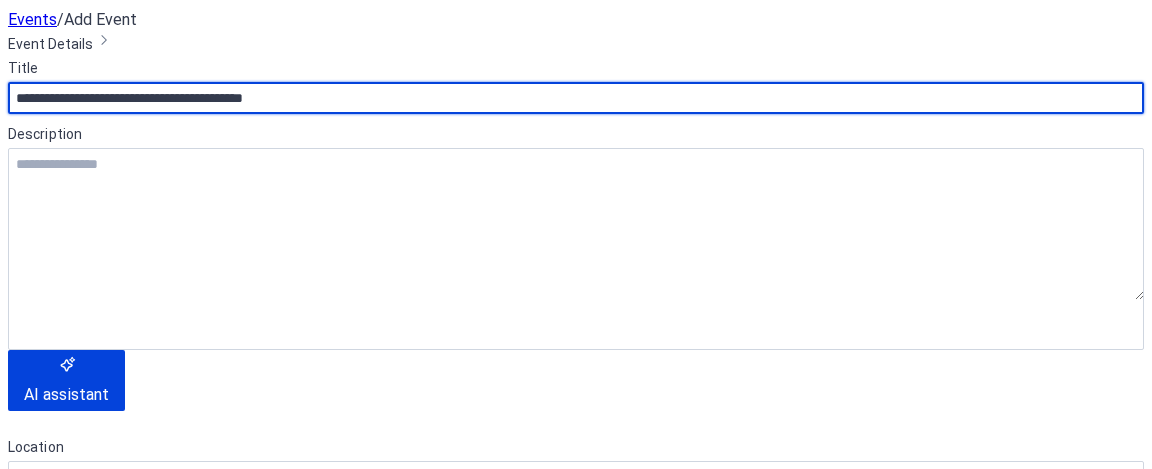 click on "**********" at bounding box center [576, 98] 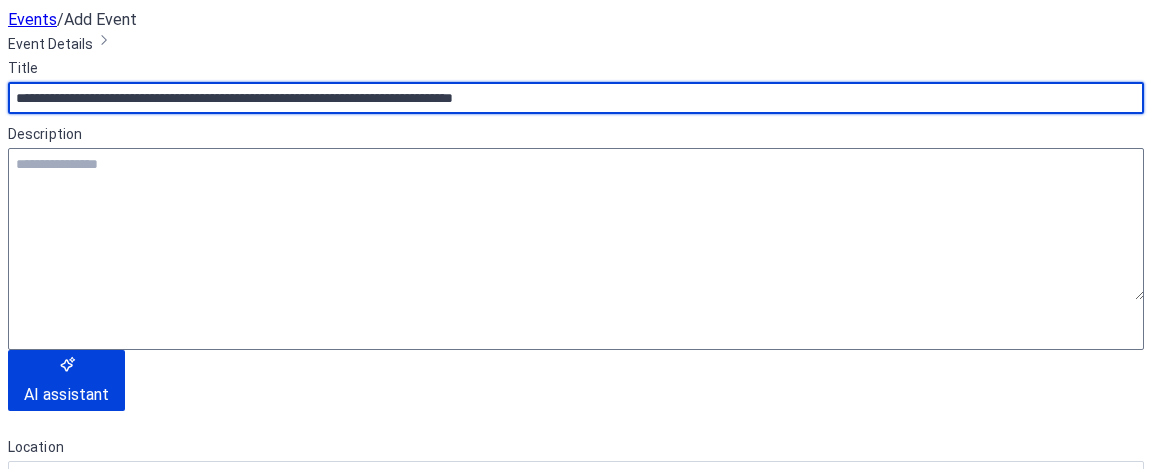 type on "**********" 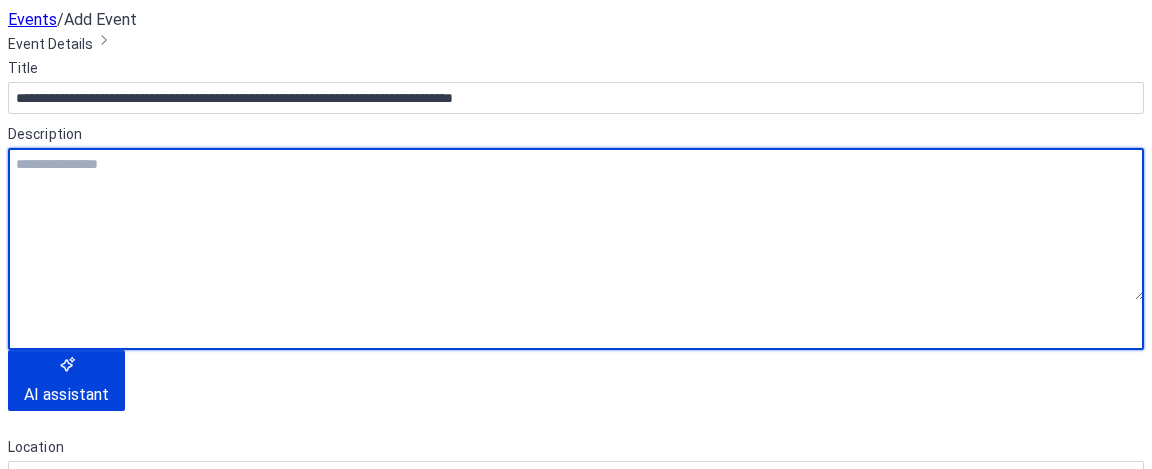 click at bounding box center [576, 224] 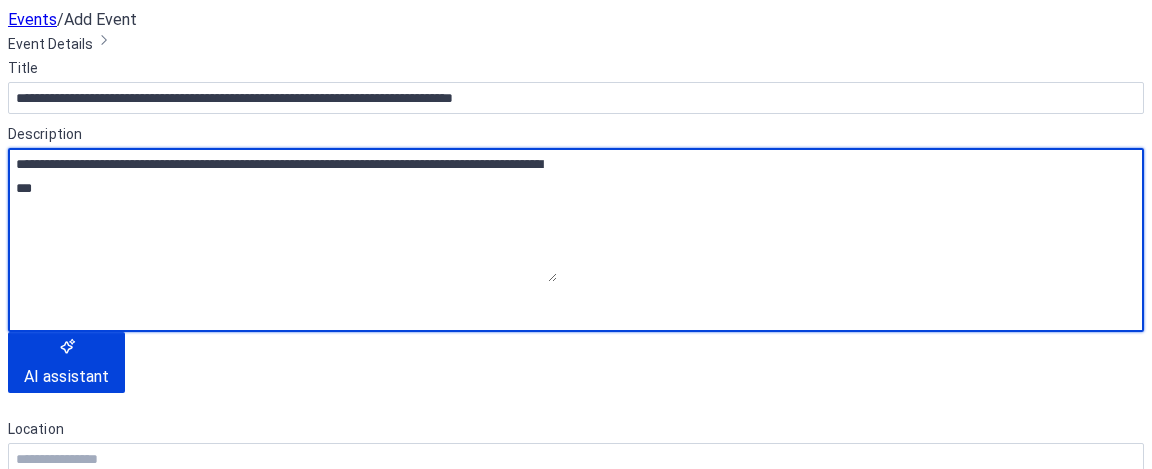 scroll, scrollTop: 300, scrollLeft: 0, axis: vertical 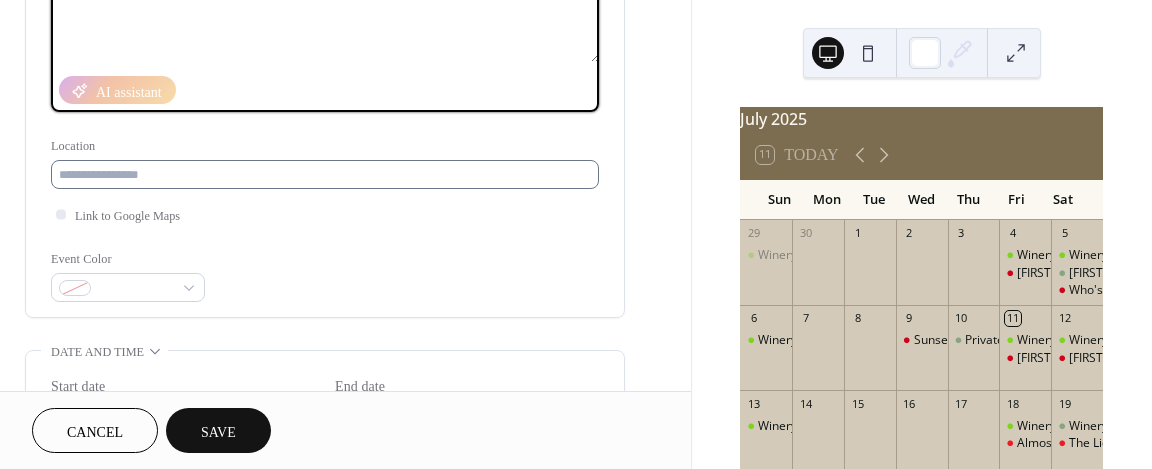 type on "**********" 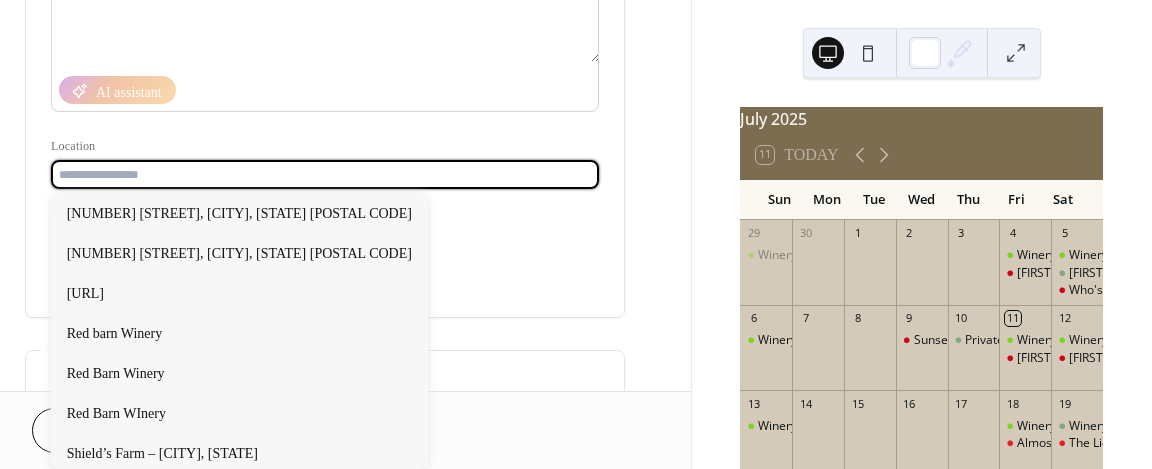 click at bounding box center [325, 174] 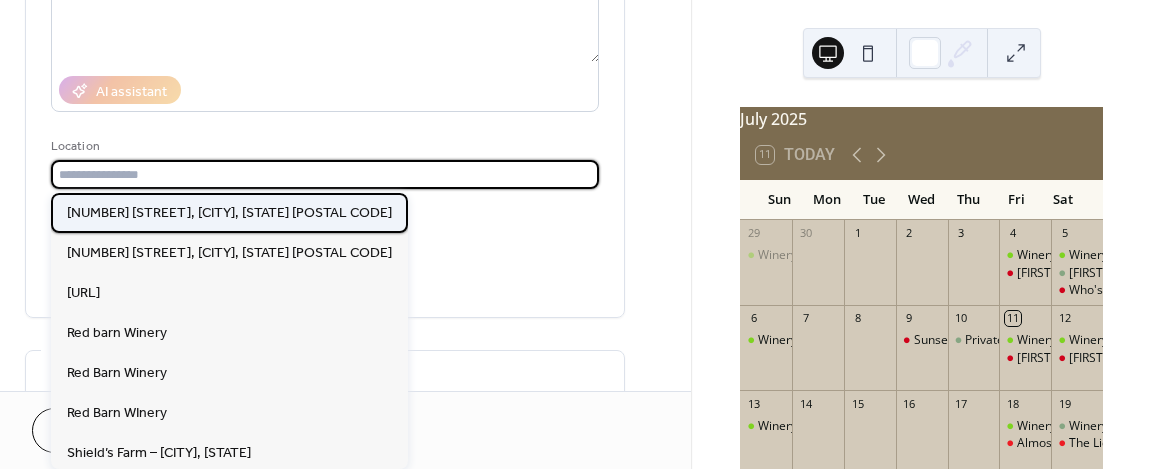 click on "[NUMBER] [STREET], [CITY], [STATE] [POSTAL_CODE]" at bounding box center [229, 212] 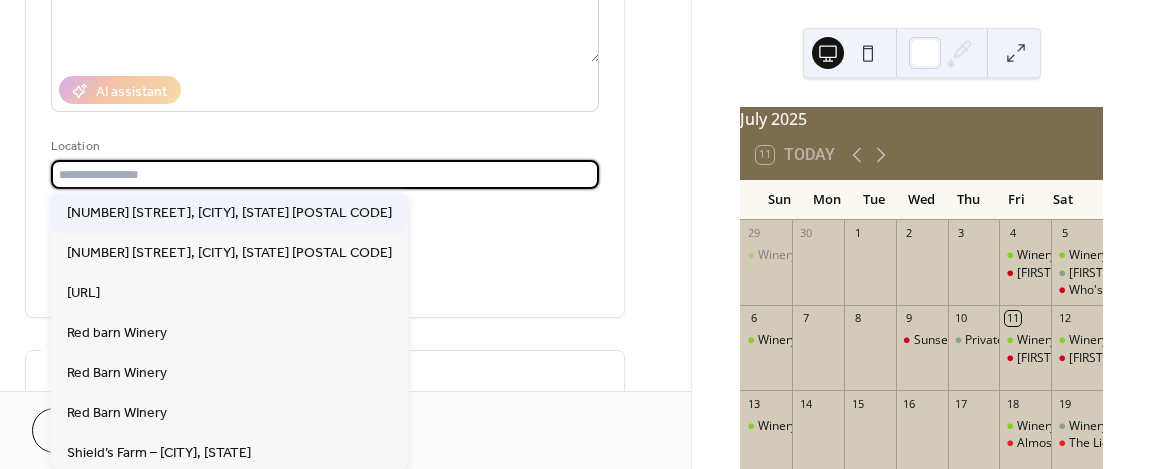 type on "**********" 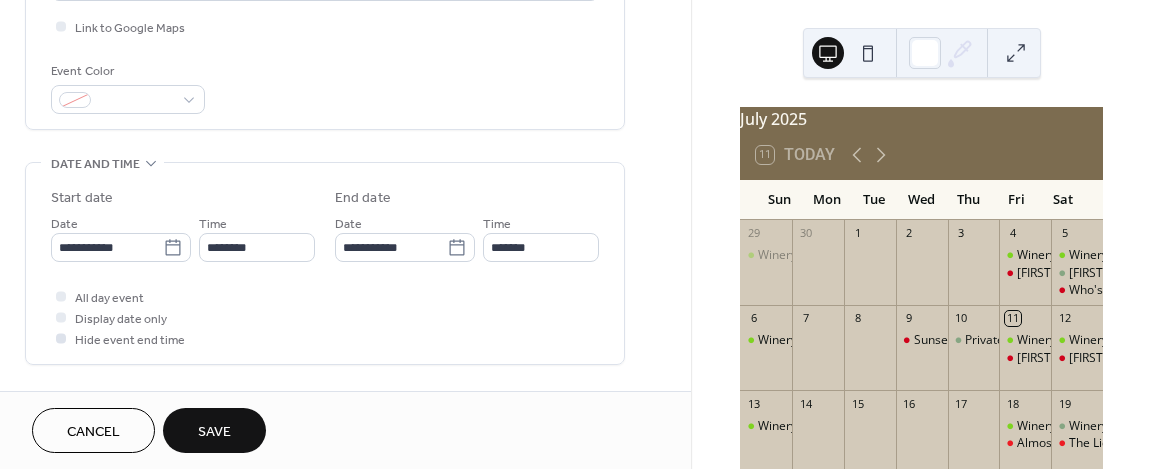 scroll, scrollTop: 500, scrollLeft: 0, axis: vertical 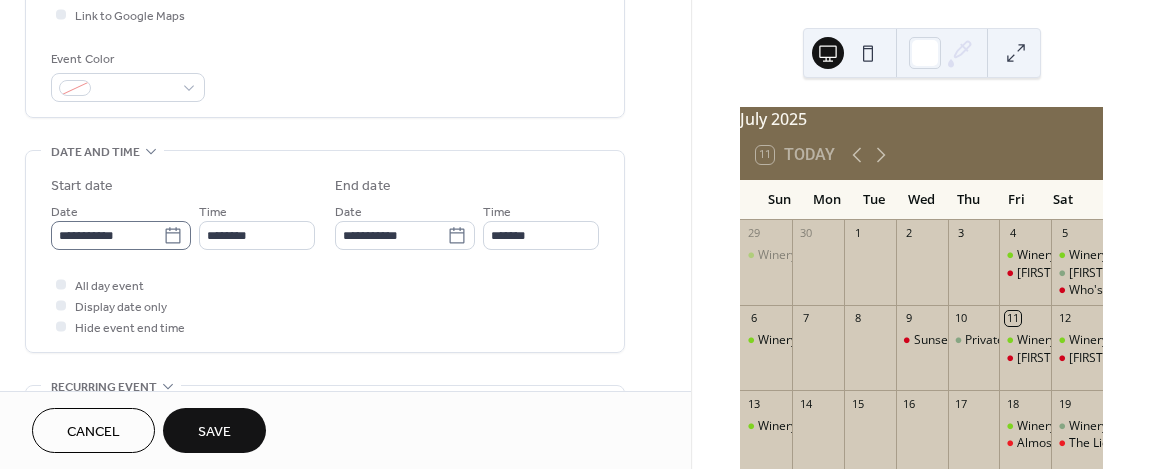 click 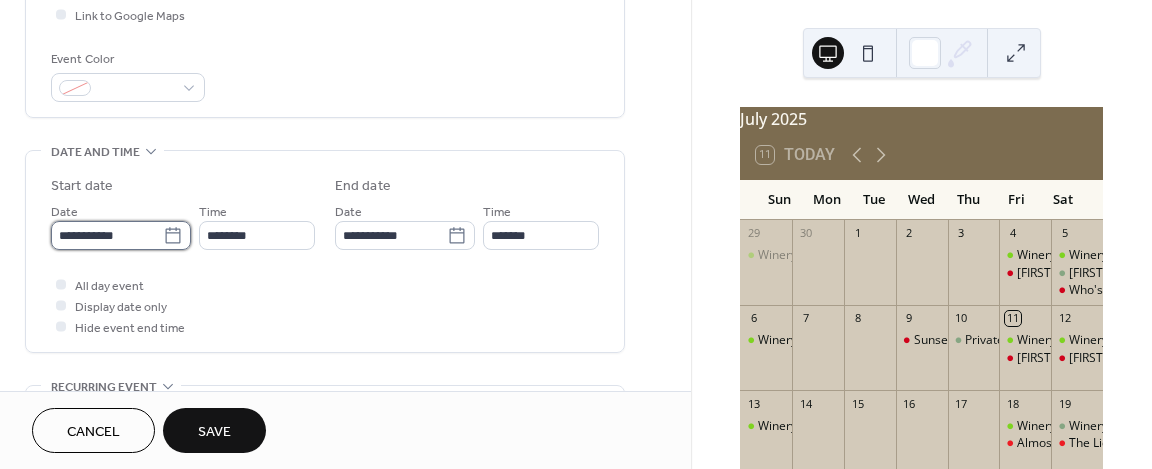 click on "**********" at bounding box center (107, 235) 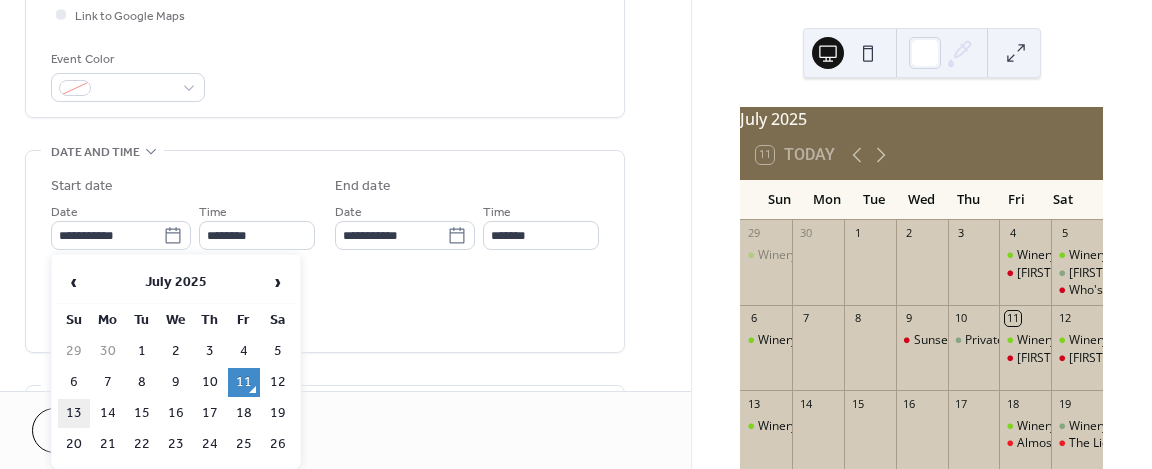 click on "13" at bounding box center (74, 413) 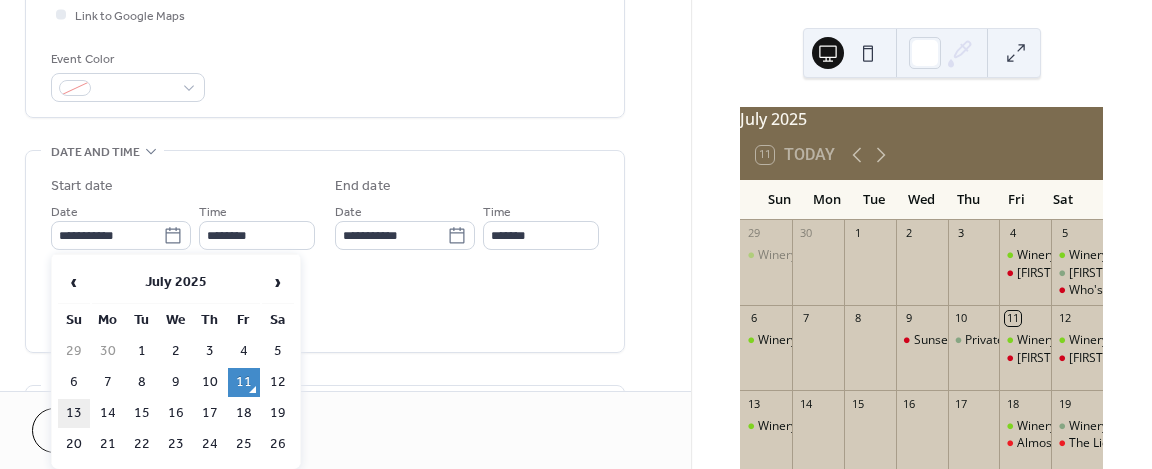 type on "**********" 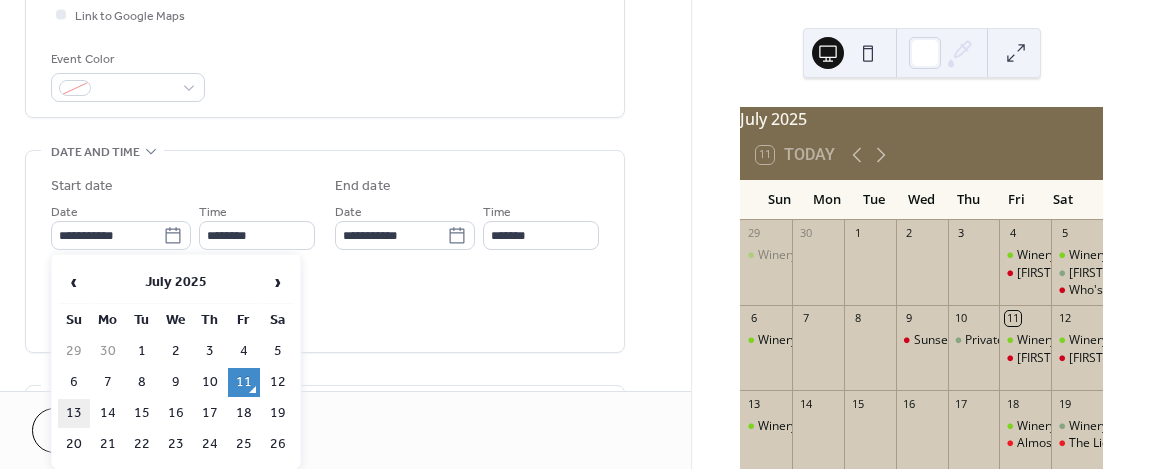 type on "**********" 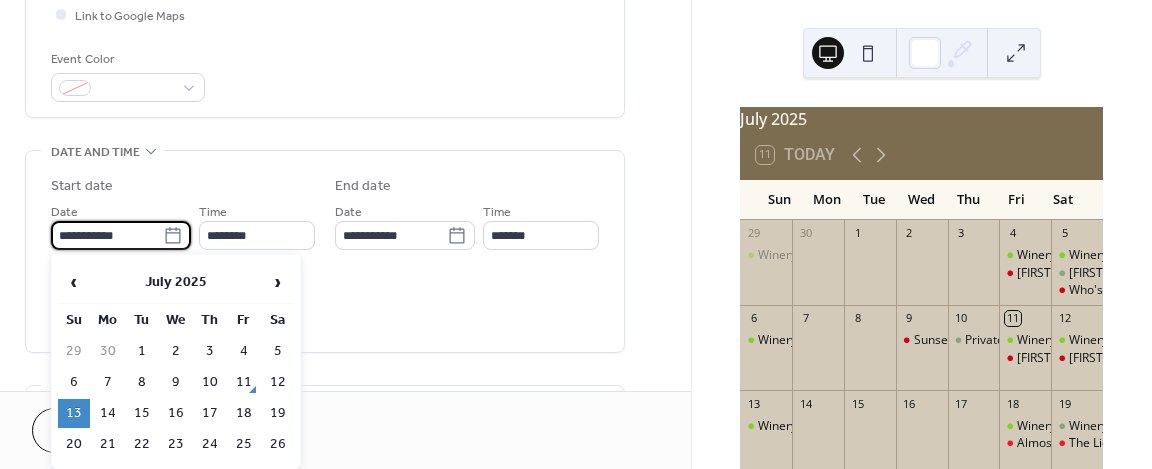 click on "**********" at bounding box center [107, 235] 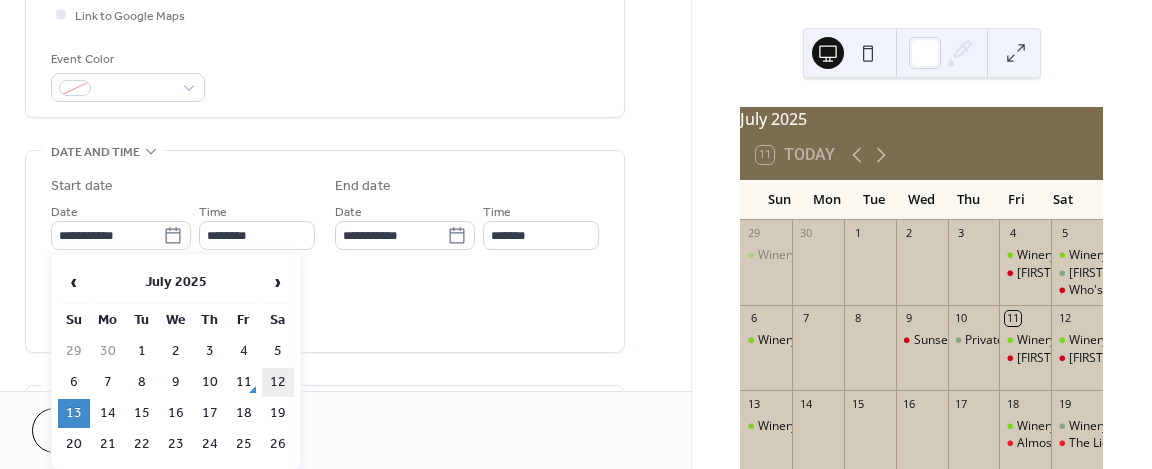 click on "12" at bounding box center [278, 382] 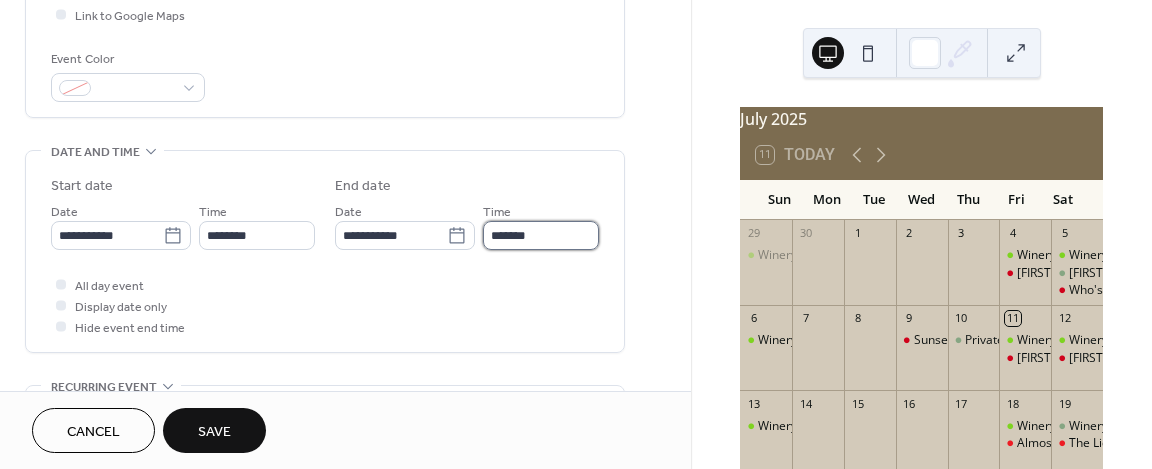 click on "*******" at bounding box center (541, 235) 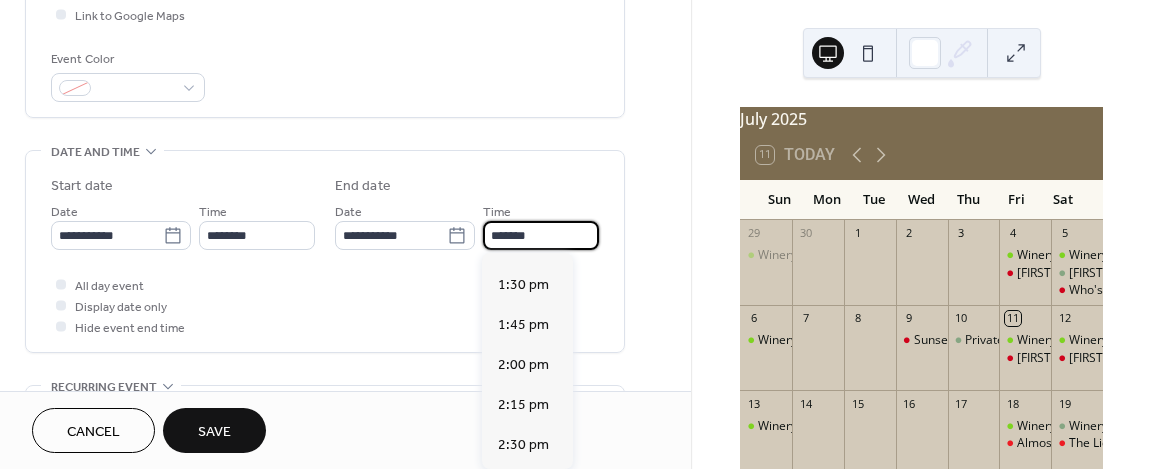 scroll, scrollTop: 200, scrollLeft: 0, axis: vertical 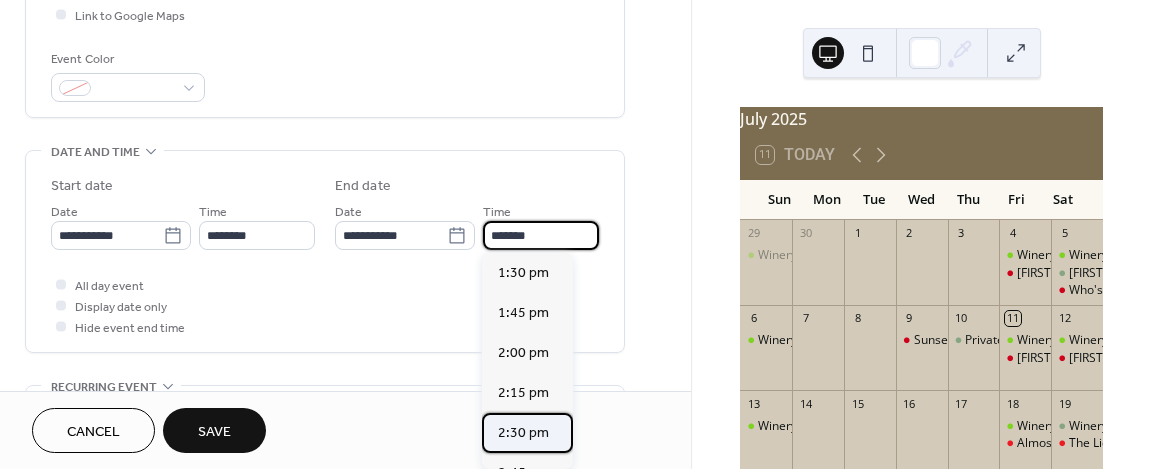 click on "2:30 pm" at bounding box center (523, 433) 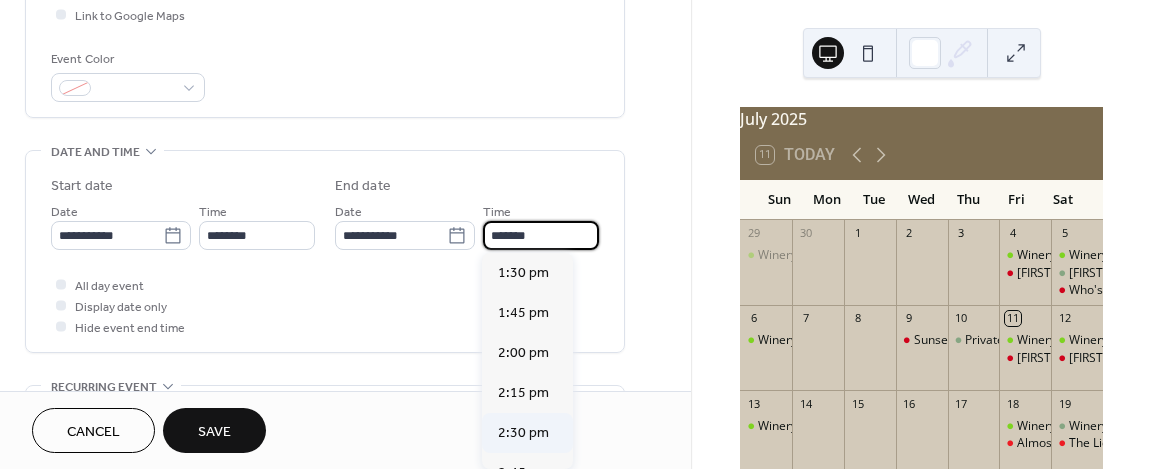 type on "*******" 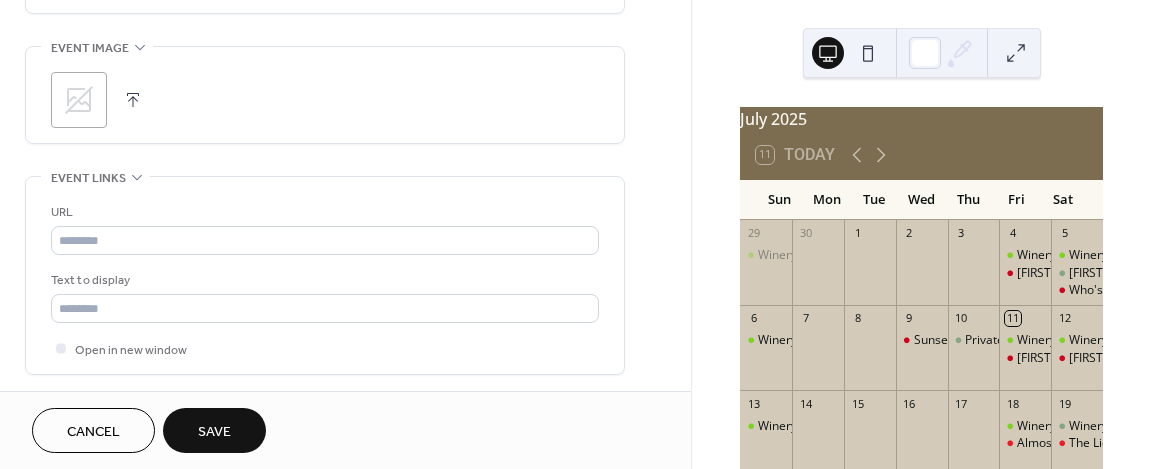 scroll, scrollTop: 1000, scrollLeft: 0, axis: vertical 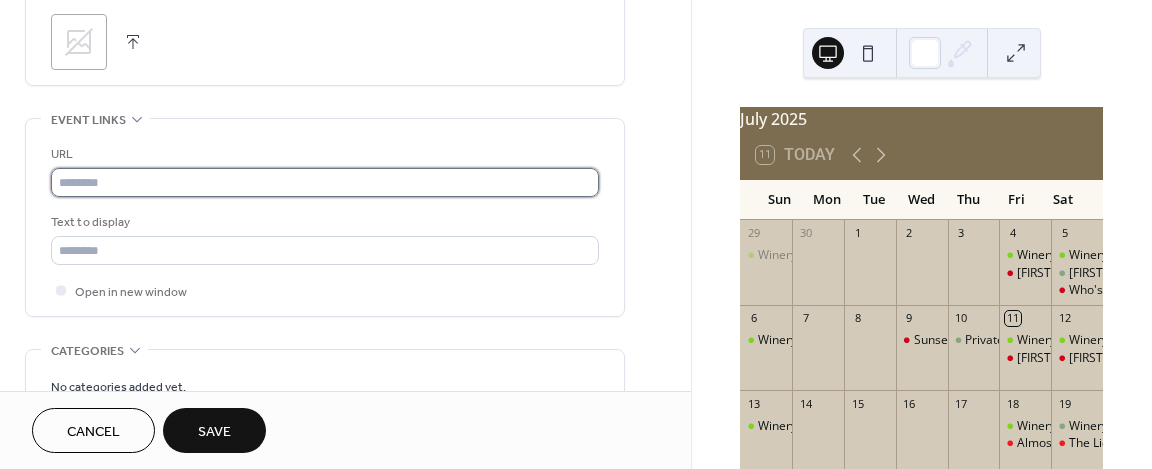 click at bounding box center (325, 182) 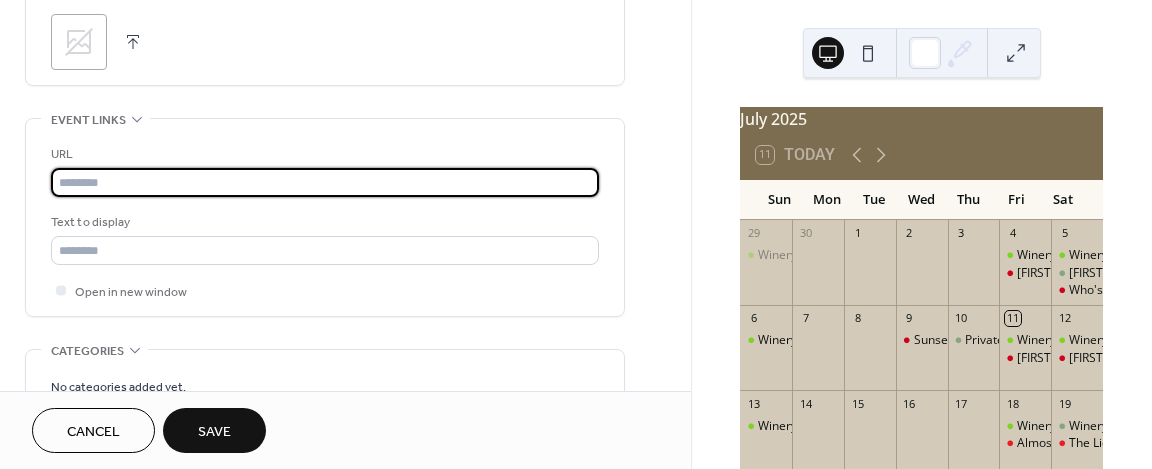 type on "**********" 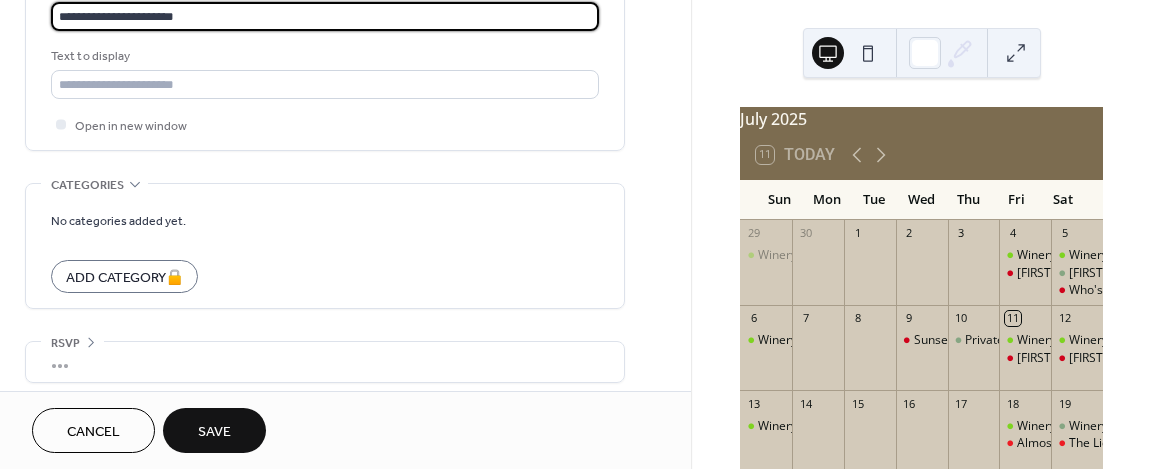 scroll, scrollTop: 1172, scrollLeft: 0, axis: vertical 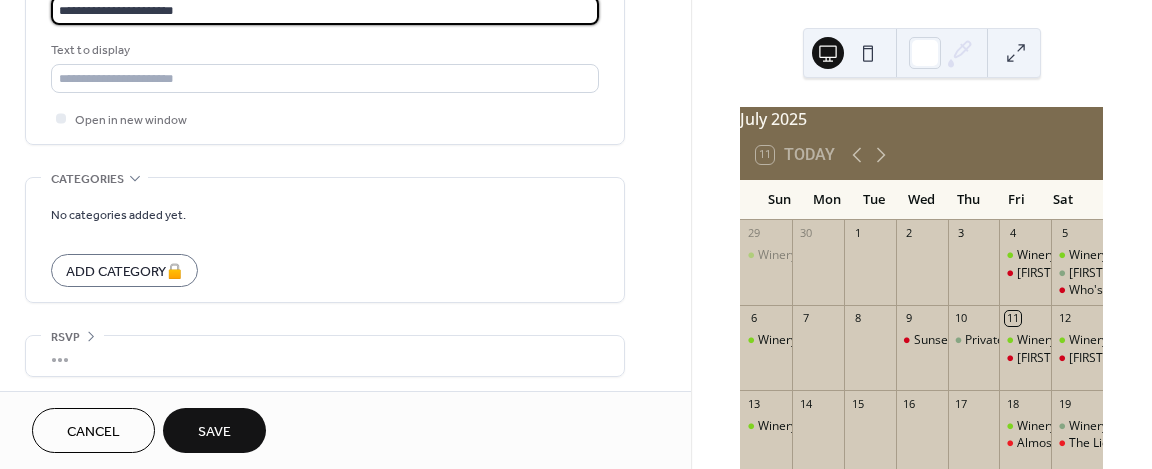 click on "Save" at bounding box center [214, 430] 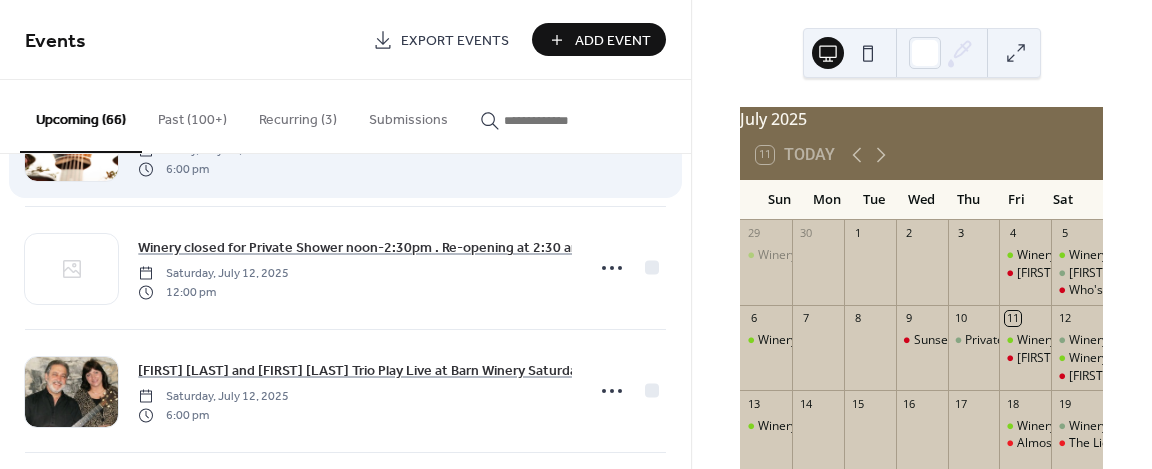 scroll, scrollTop: 200, scrollLeft: 0, axis: vertical 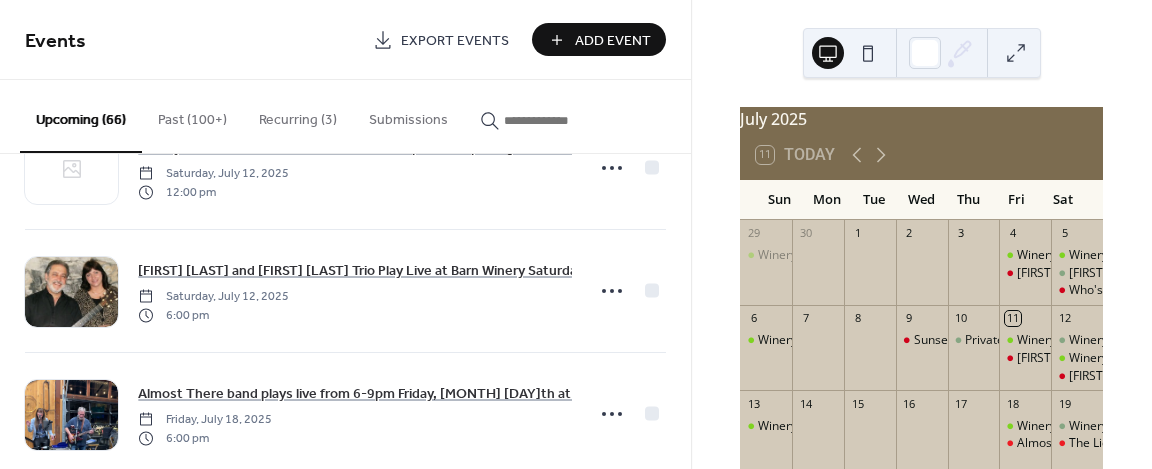 click on "Recurring  (3)" at bounding box center (298, 115) 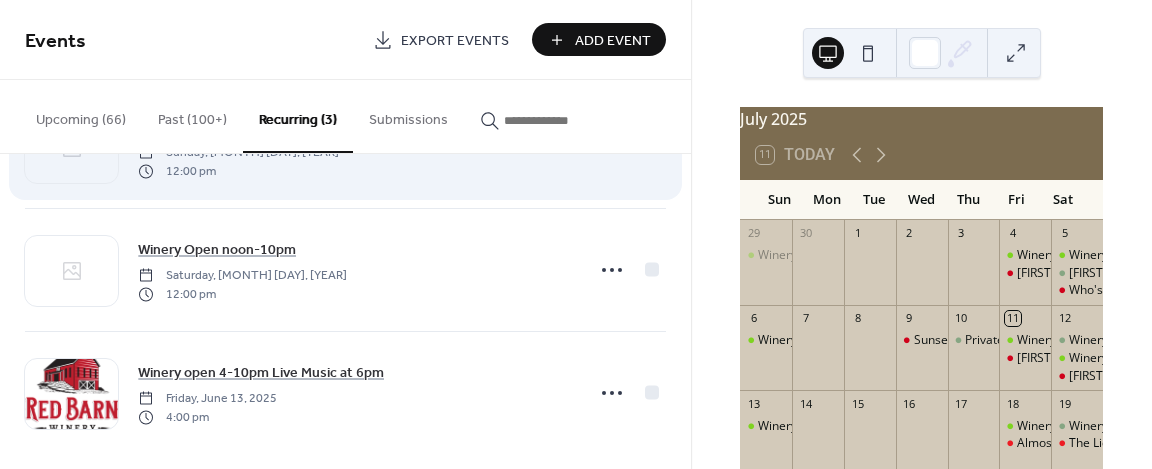 scroll, scrollTop: 100, scrollLeft: 0, axis: vertical 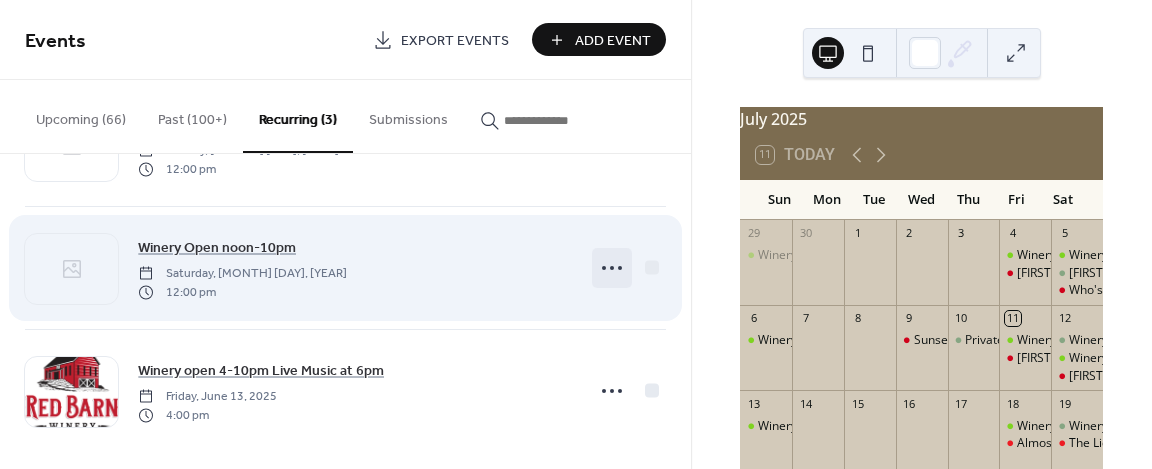 click 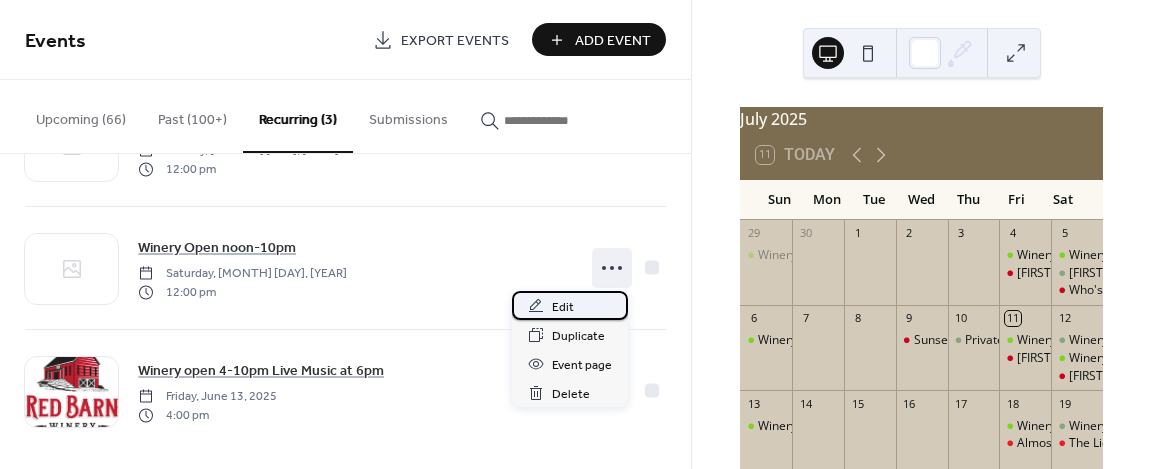 click on "Edit" at bounding box center [570, 305] 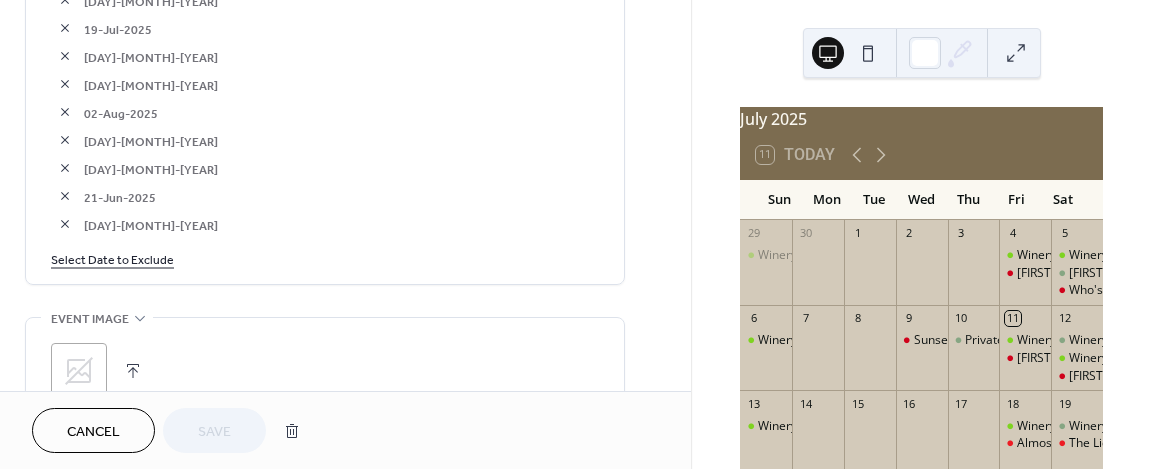 scroll, scrollTop: 1500, scrollLeft: 0, axis: vertical 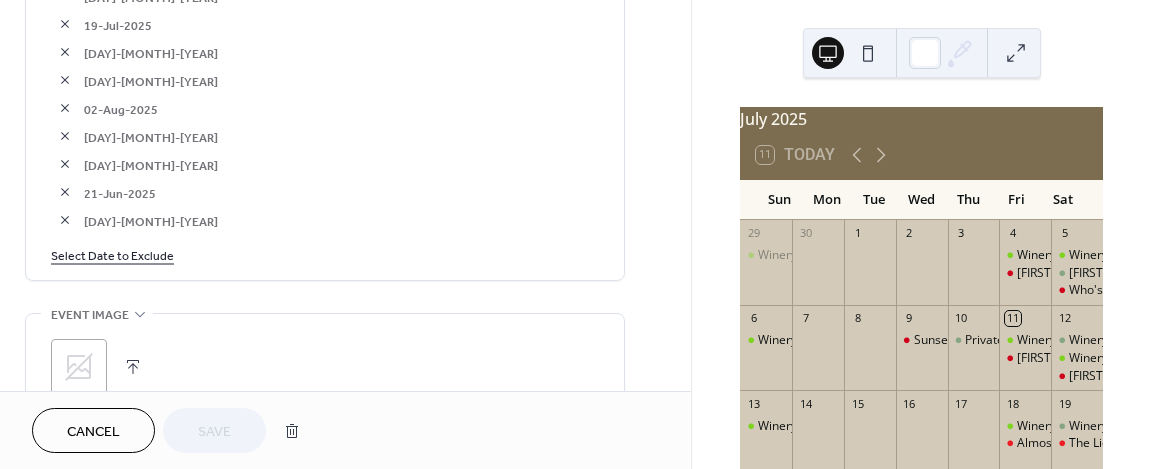 click on "Select Date to Exclude" at bounding box center [112, 254] 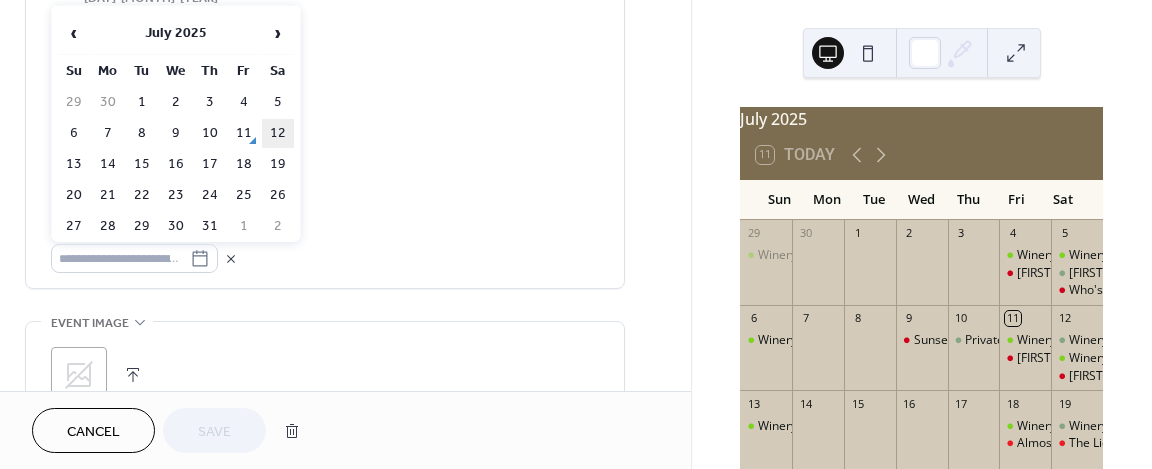 click on "12" at bounding box center [278, 133] 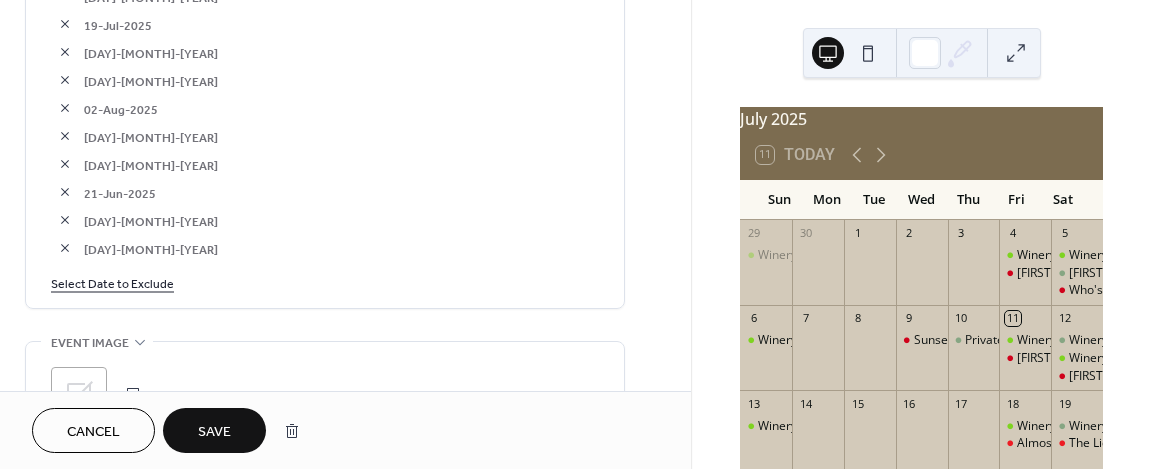click on "Save" at bounding box center (214, 430) 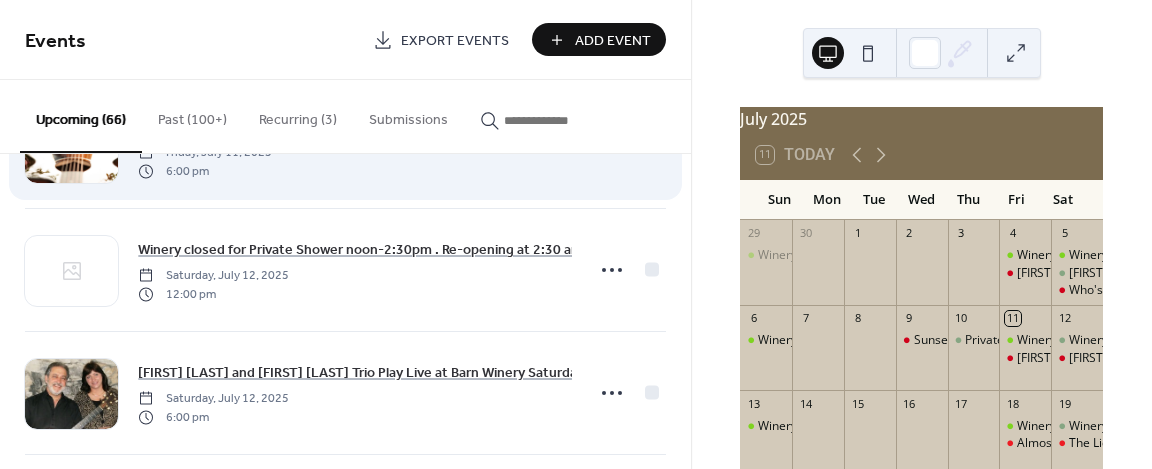scroll, scrollTop: 100, scrollLeft: 0, axis: vertical 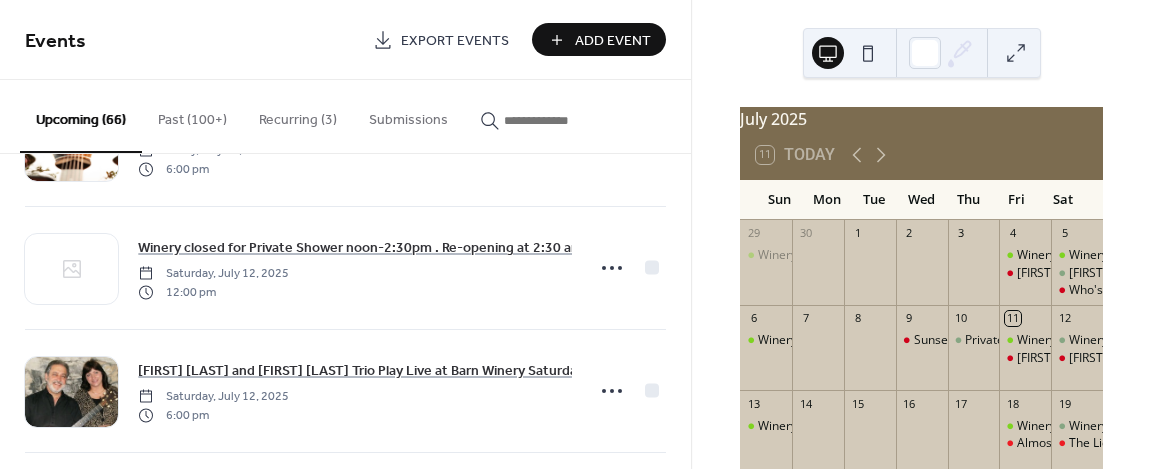 click on "Add Event" at bounding box center [613, 41] 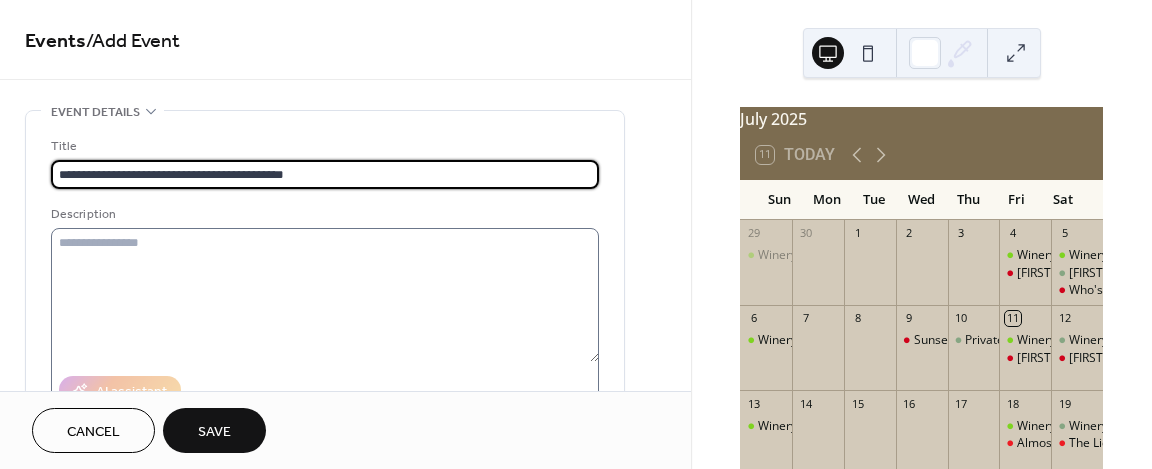 type on "**********" 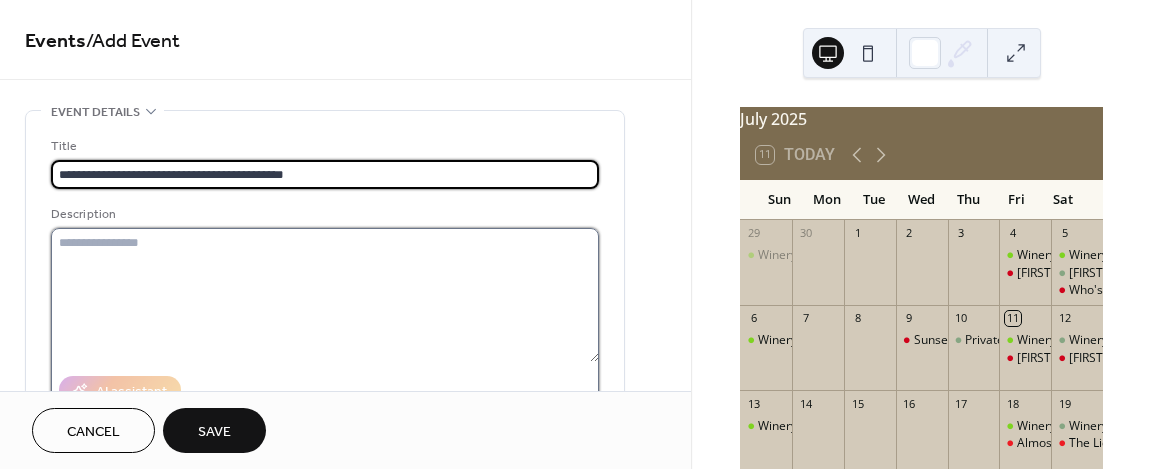 click at bounding box center [325, 295] 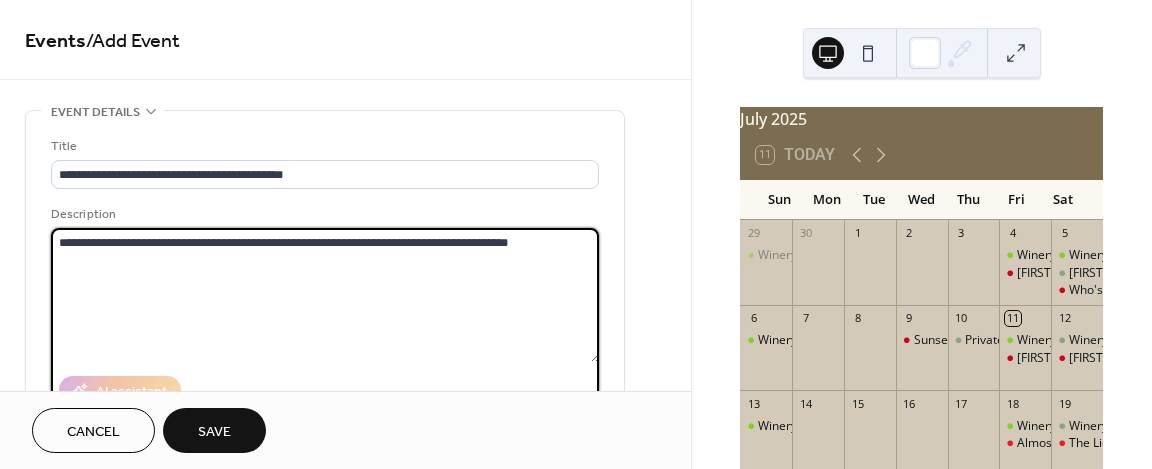 scroll, scrollTop: 200, scrollLeft: 0, axis: vertical 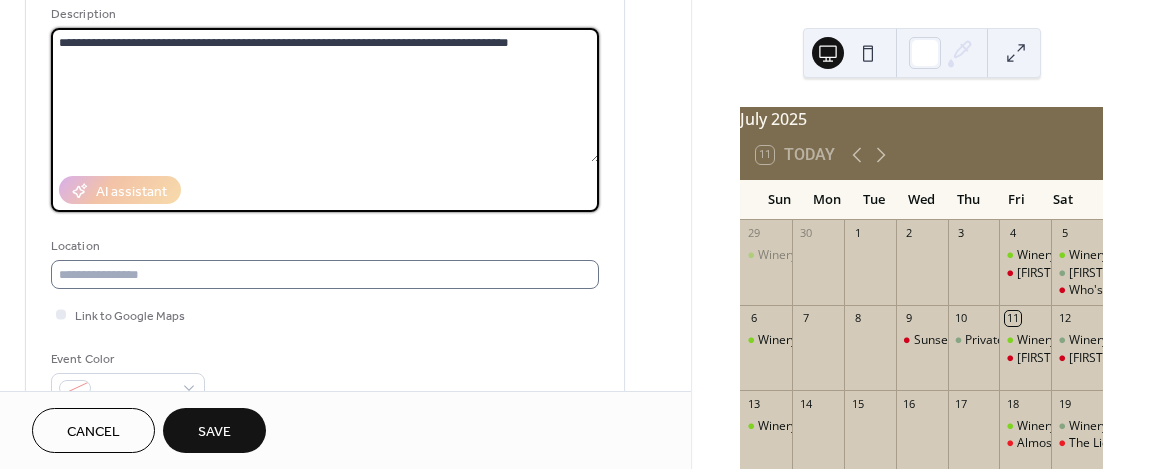 type on "**********" 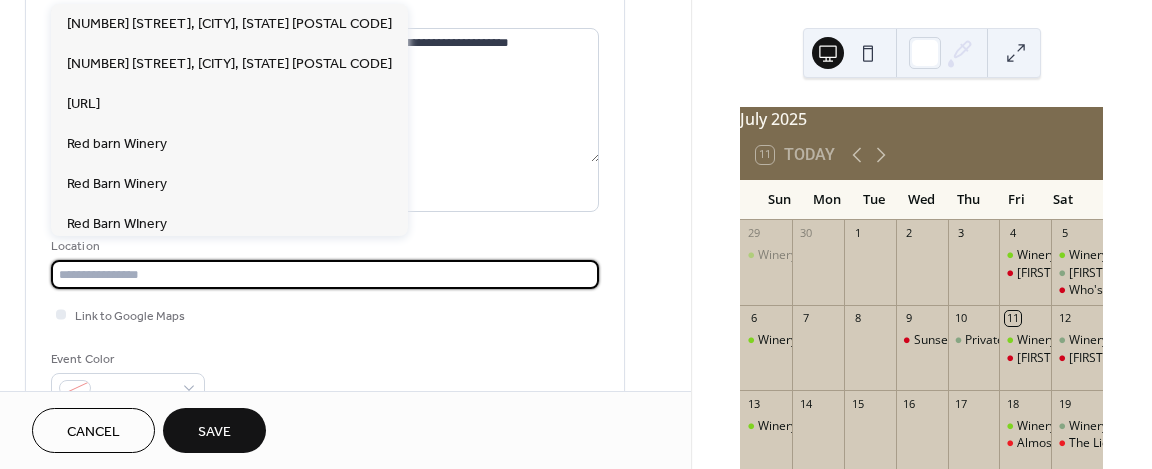 click at bounding box center [325, 274] 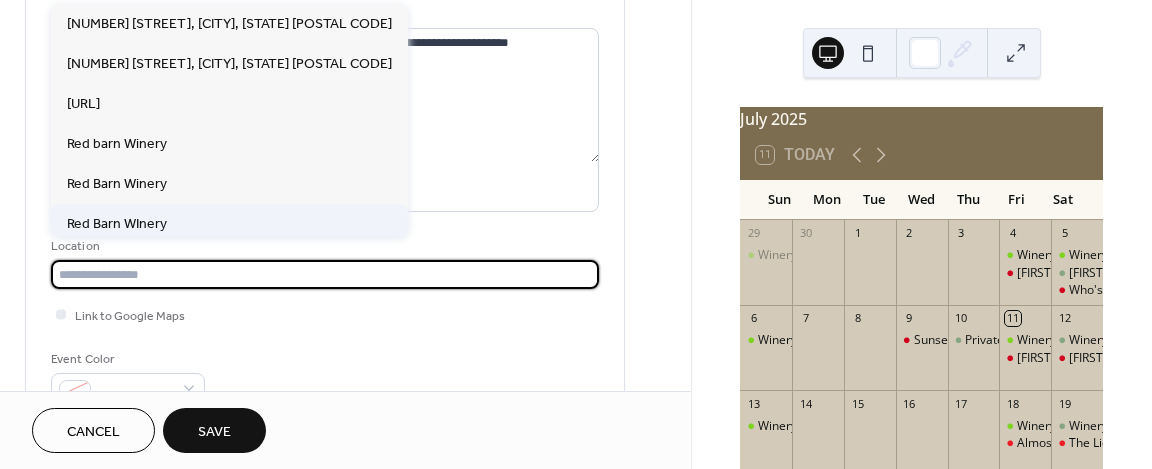 scroll, scrollTop: 0, scrollLeft: 0, axis: both 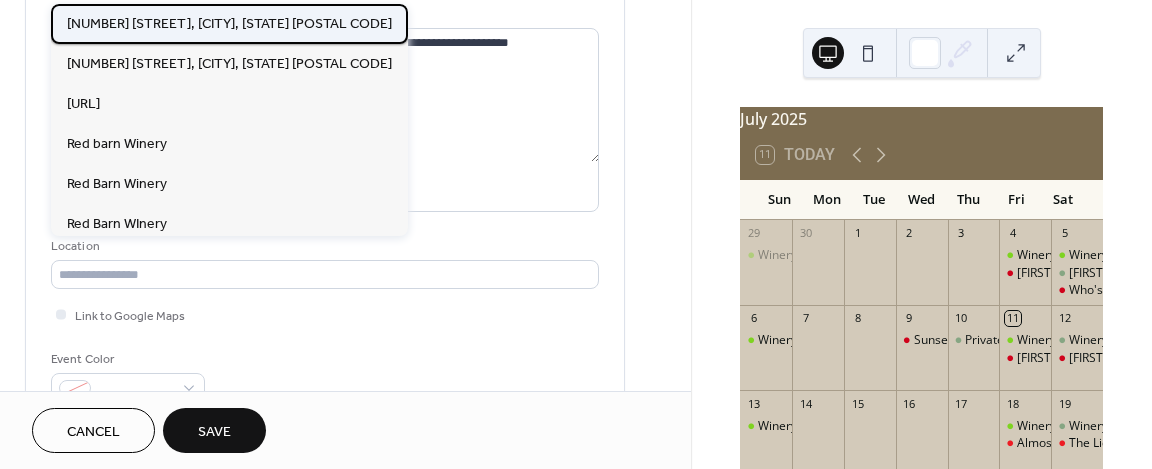 click on "[NUMBER] [STREET], [CITY], [STATE] [POSTAL_CODE]" at bounding box center (229, 24) 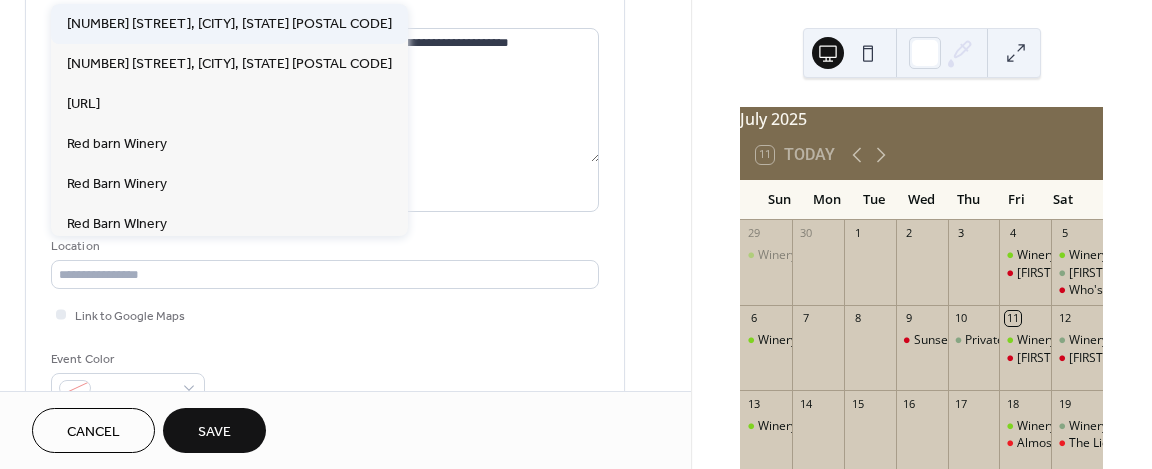 type on "**********" 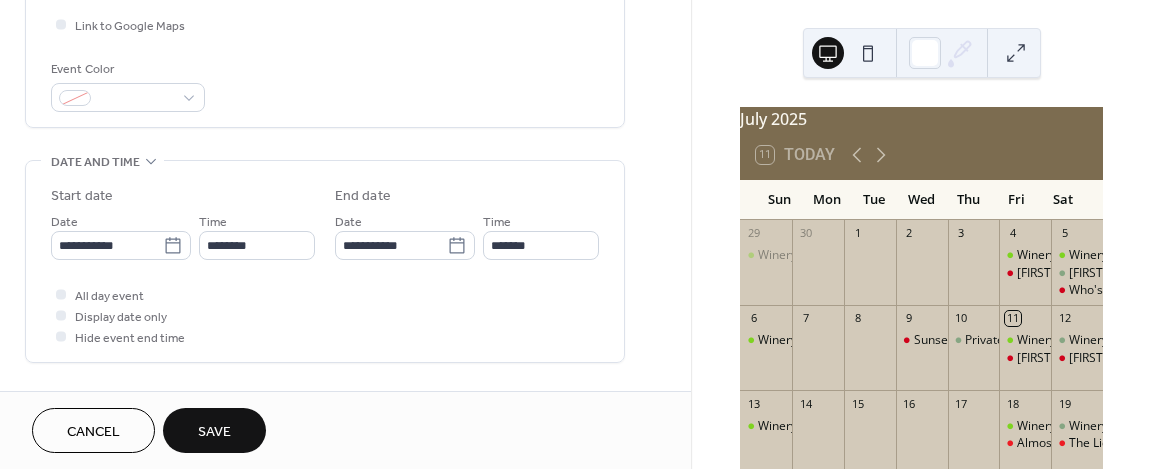 scroll, scrollTop: 500, scrollLeft: 0, axis: vertical 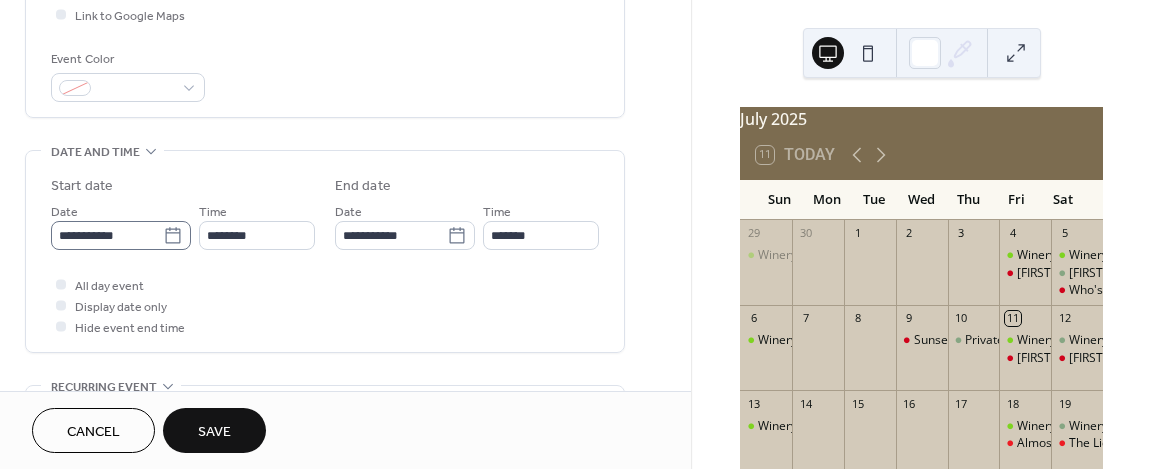 click 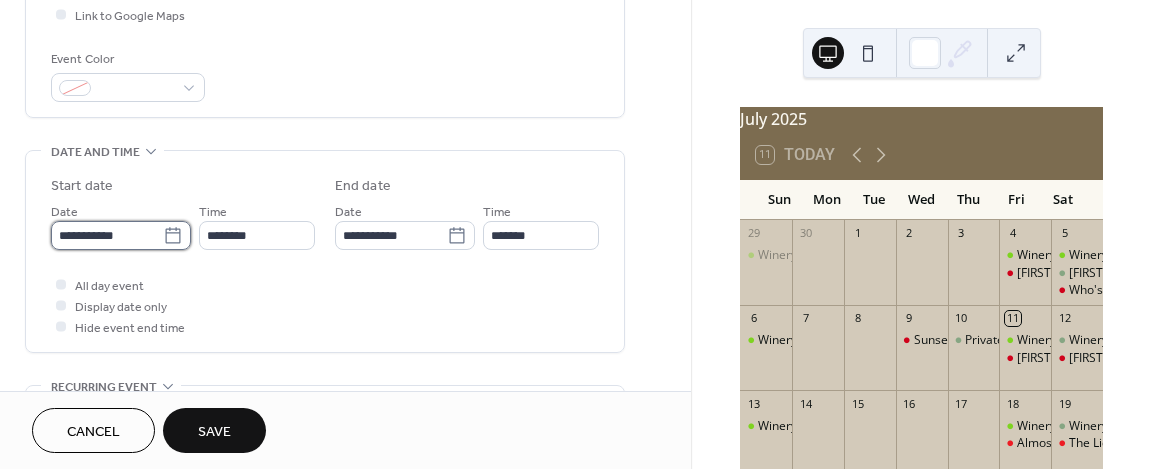 click on "**********" at bounding box center [107, 235] 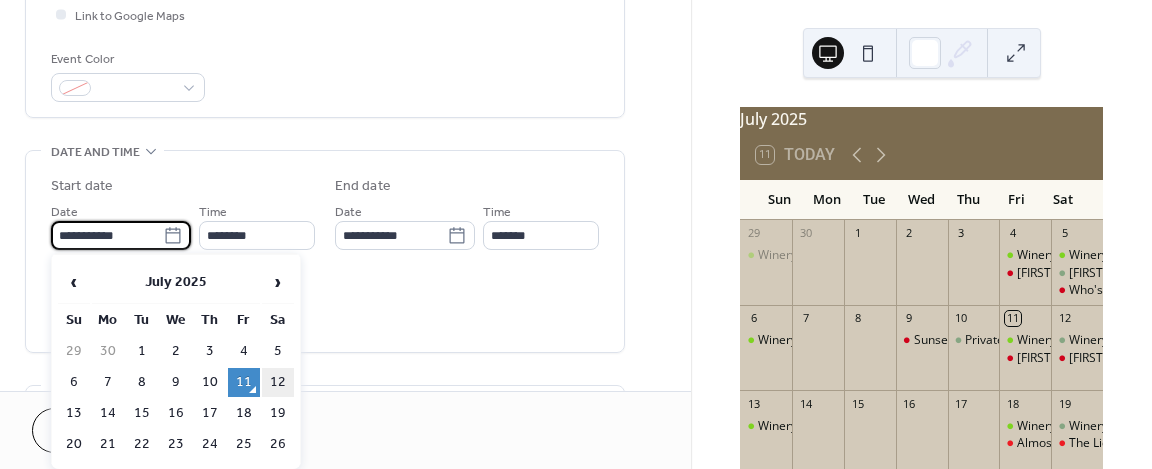 click on "12" at bounding box center (278, 382) 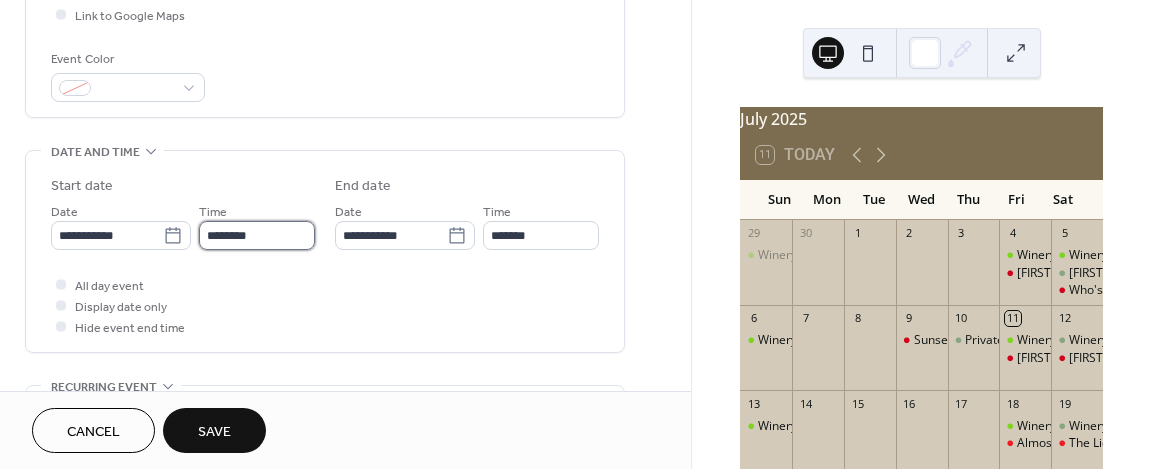 click on "********" at bounding box center (257, 235) 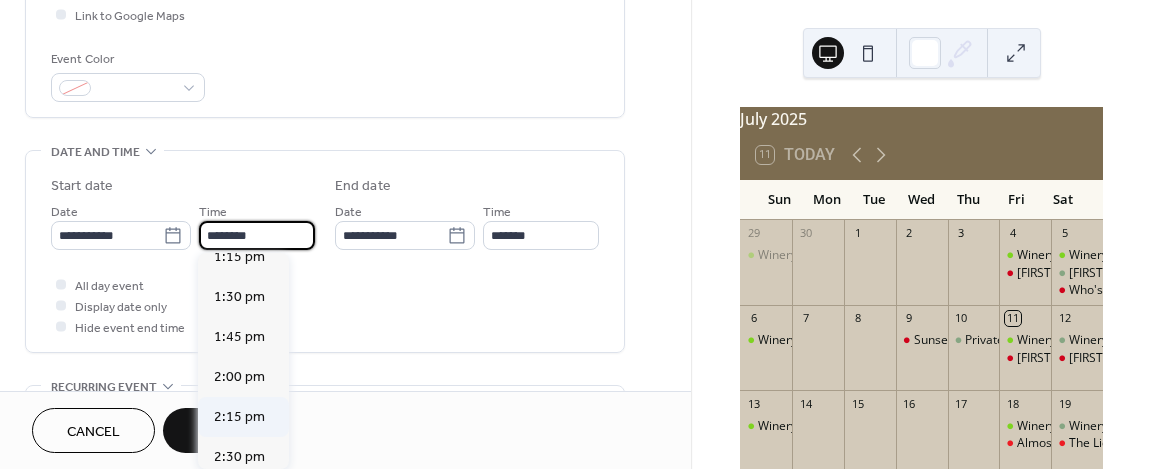 scroll, scrollTop: 2236, scrollLeft: 0, axis: vertical 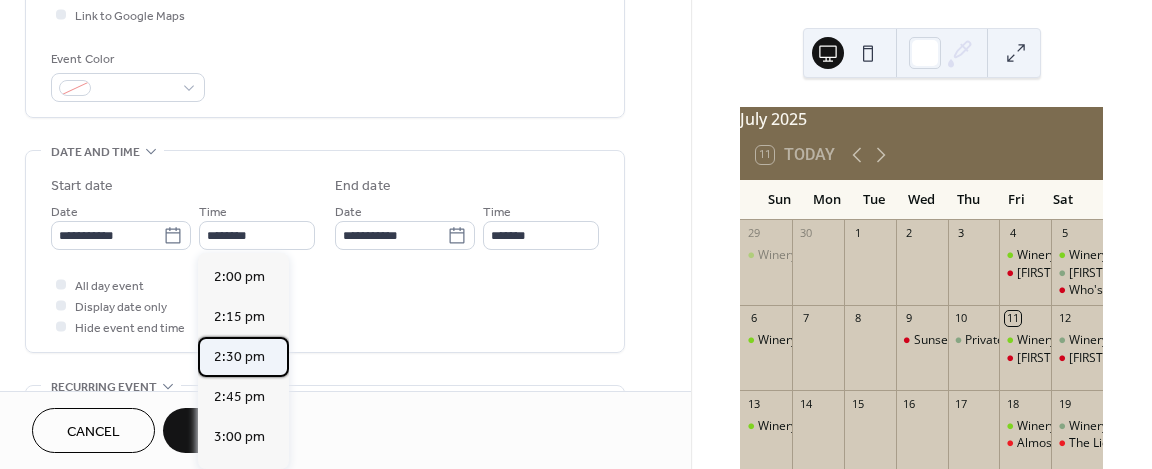 click on "2:30 pm" at bounding box center [239, 357] 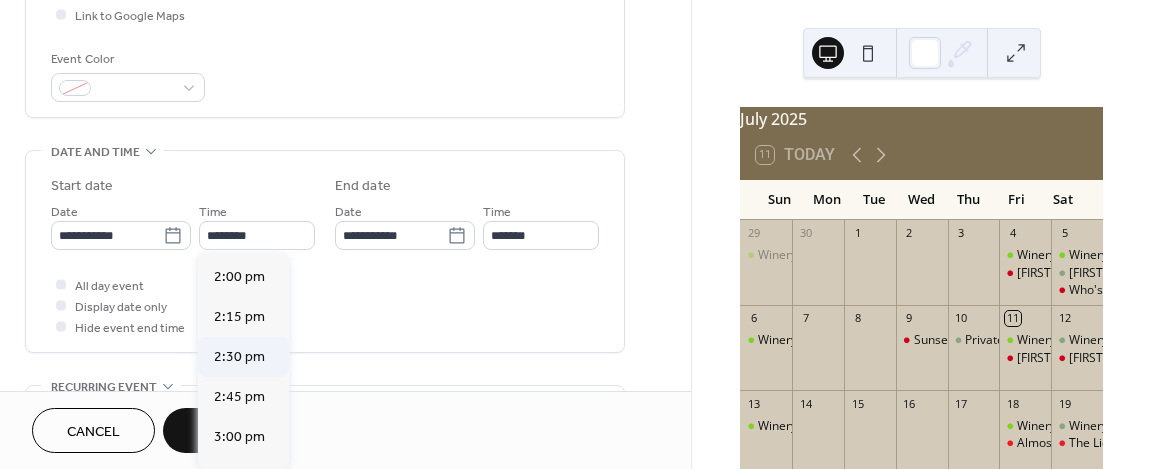 type on "*******" 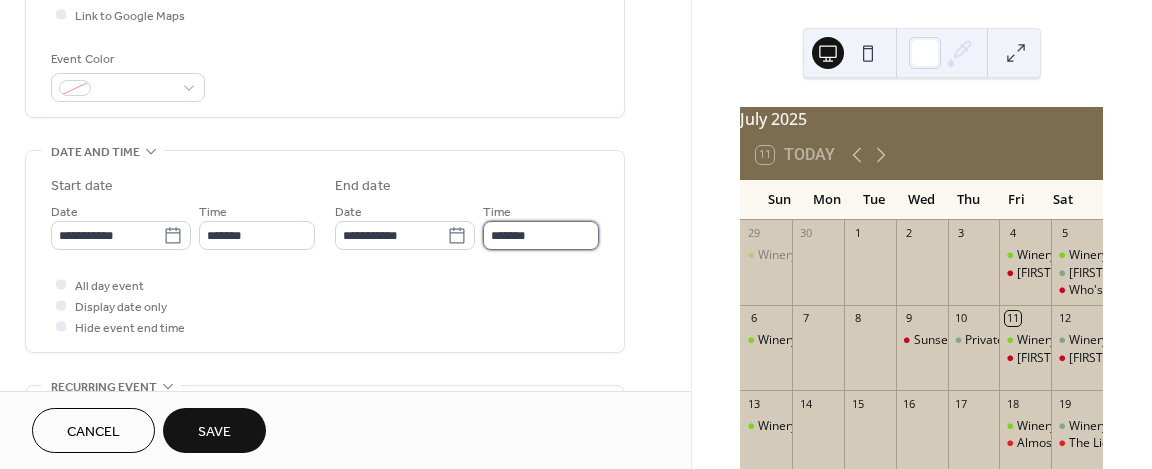 click on "*******" at bounding box center (541, 235) 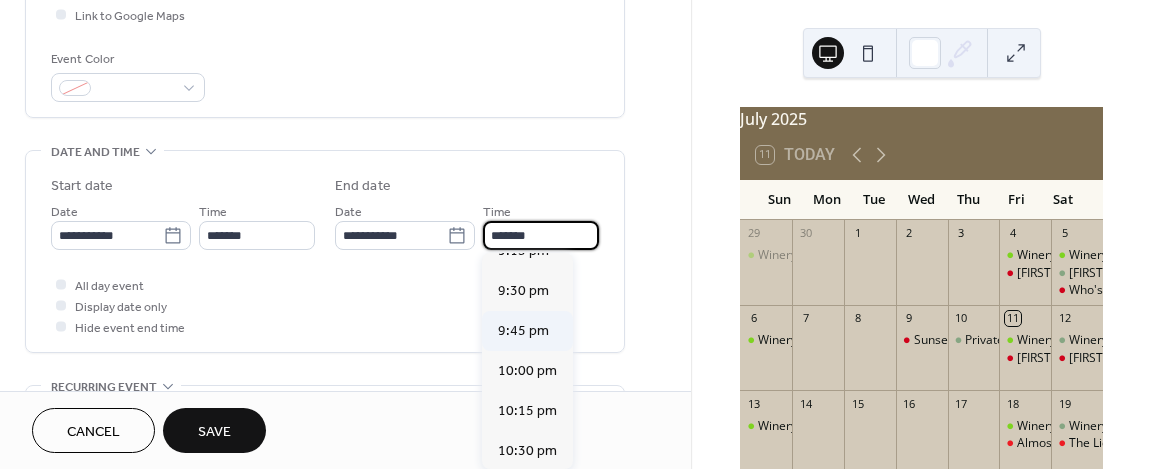 scroll, scrollTop: 1100, scrollLeft: 0, axis: vertical 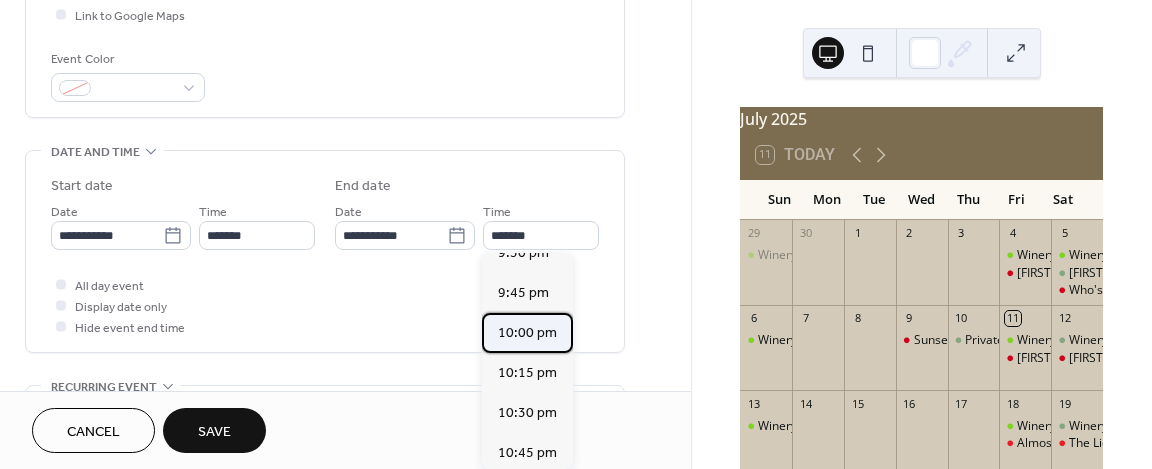 click on "10:00 pm" at bounding box center [527, 333] 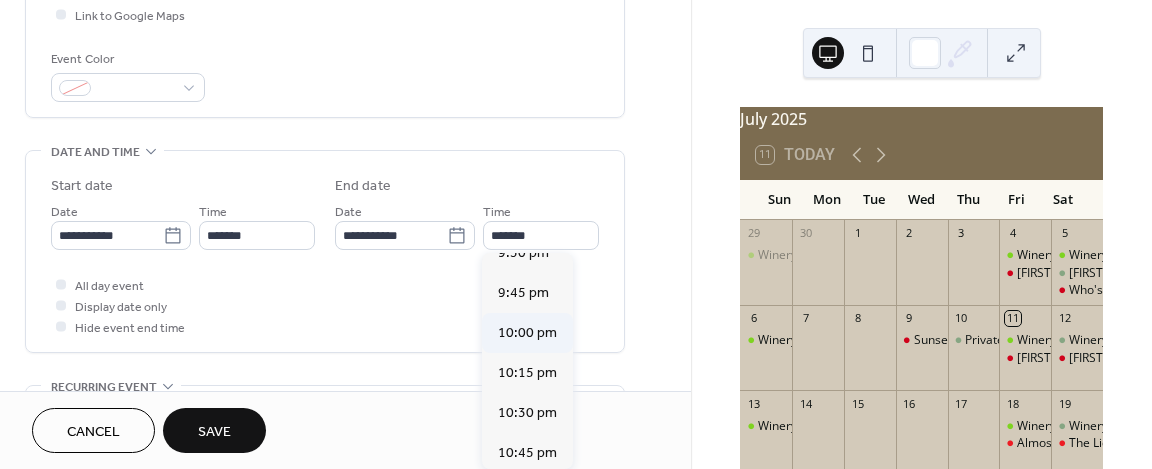 type on "********" 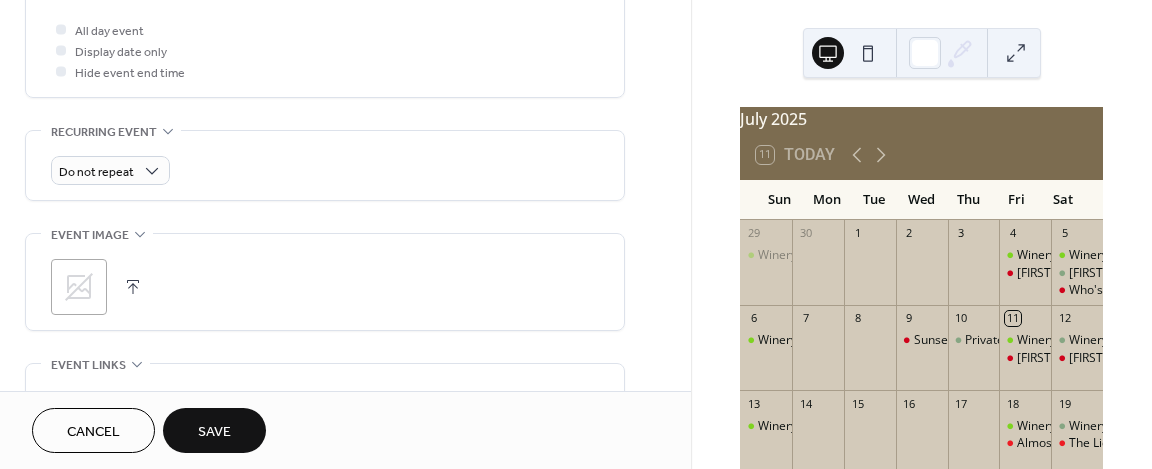scroll, scrollTop: 800, scrollLeft: 0, axis: vertical 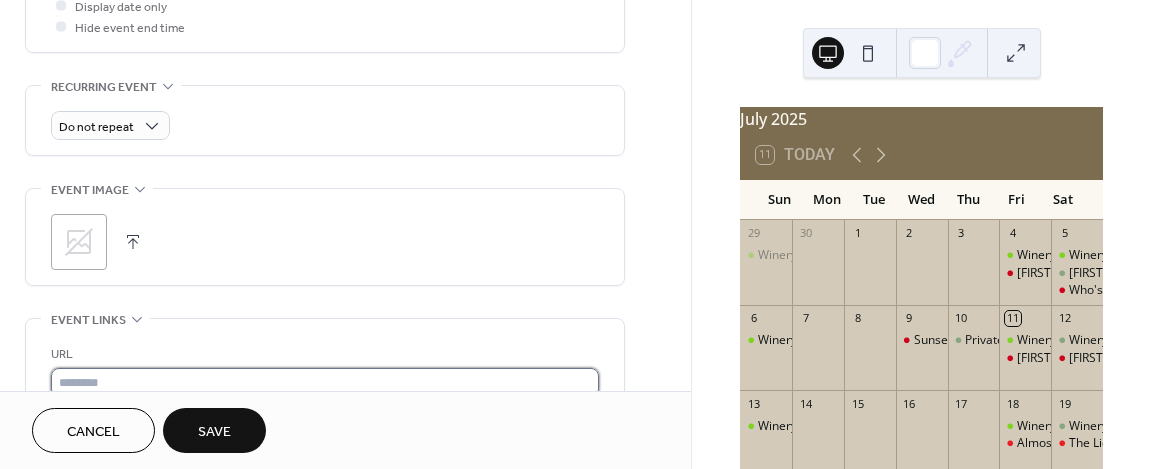 click at bounding box center (325, 382) 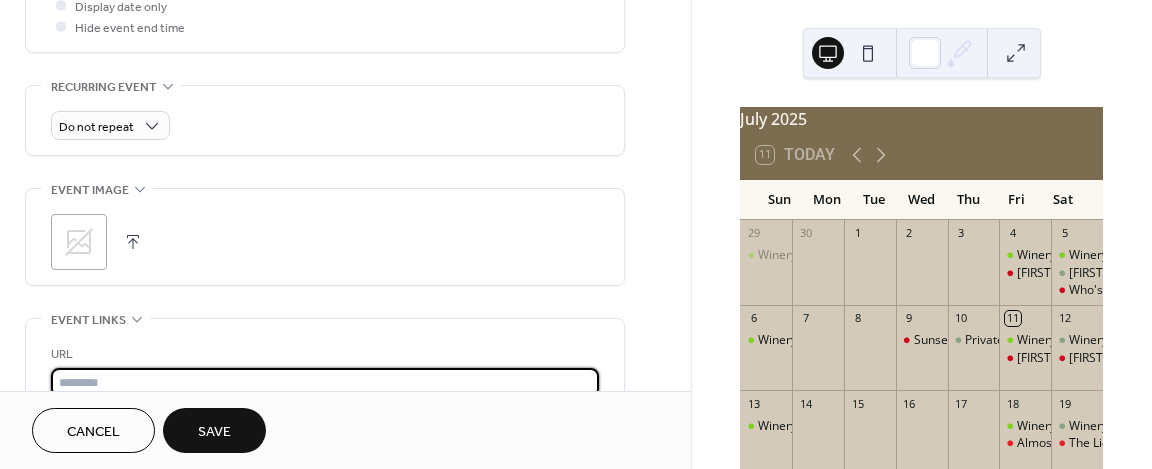type on "**********" 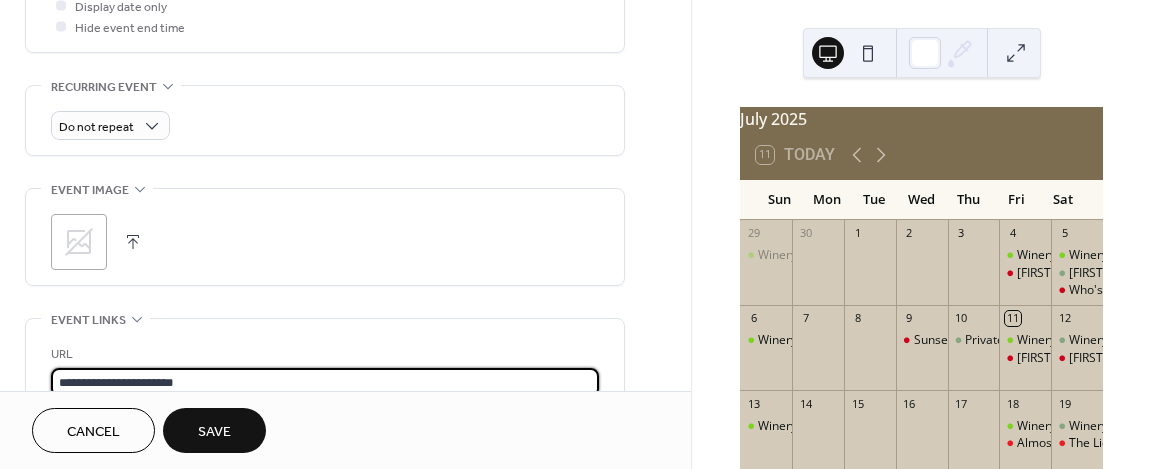 click on "Save" at bounding box center [214, 430] 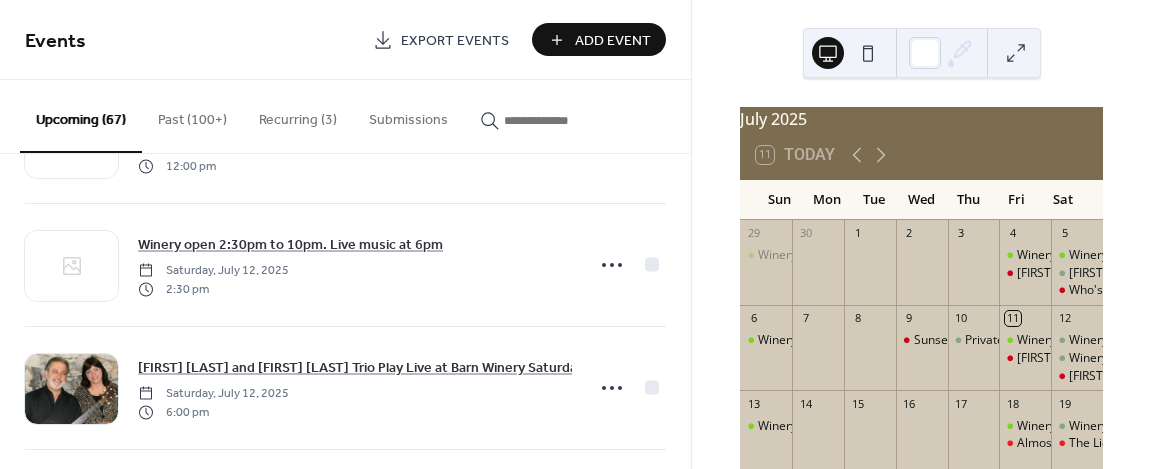 scroll, scrollTop: 300, scrollLeft: 0, axis: vertical 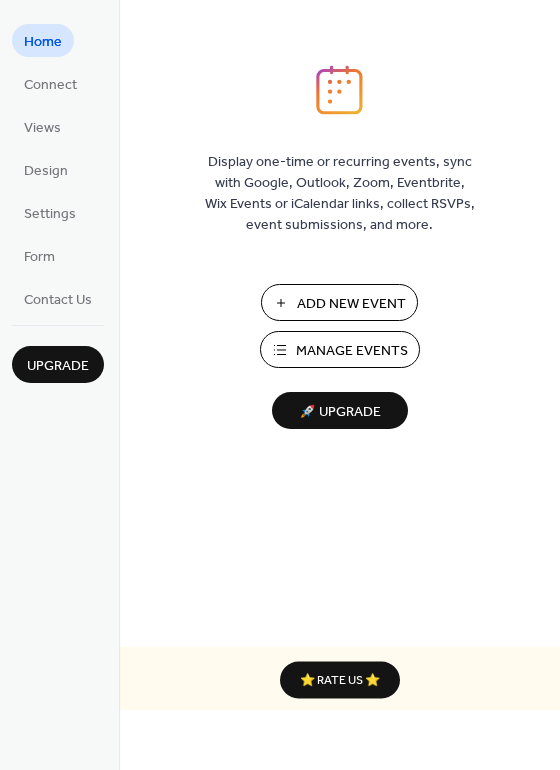 click on "Manage Events" at bounding box center (352, 351) 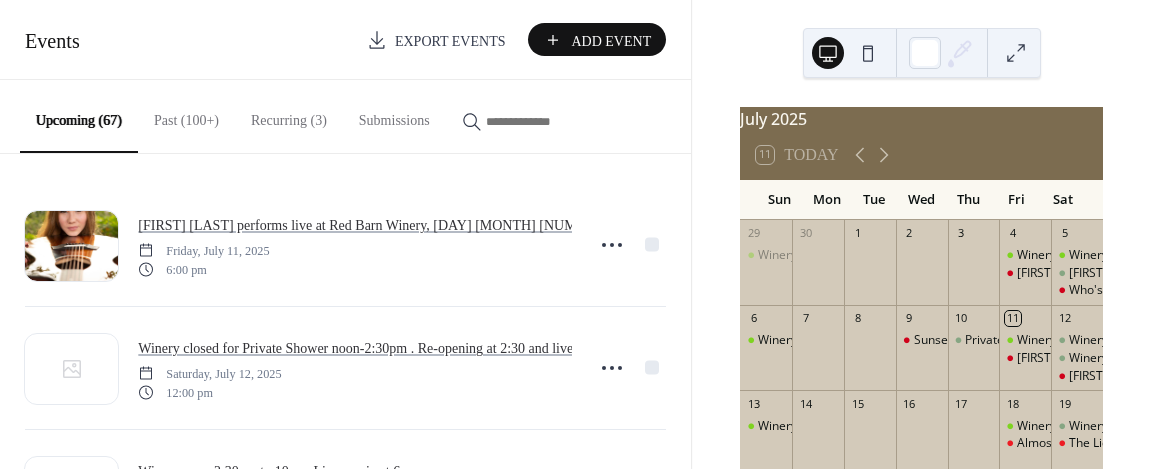 scroll, scrollTop: 0, scrollLeft: 0, axis: both 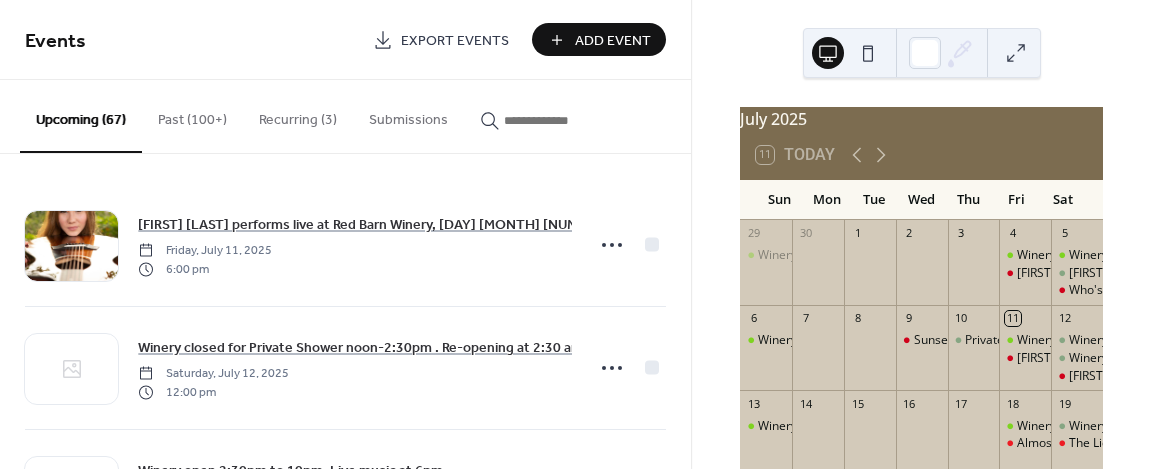 click on "Recurring  (3)" at bounding box center [298, 115] 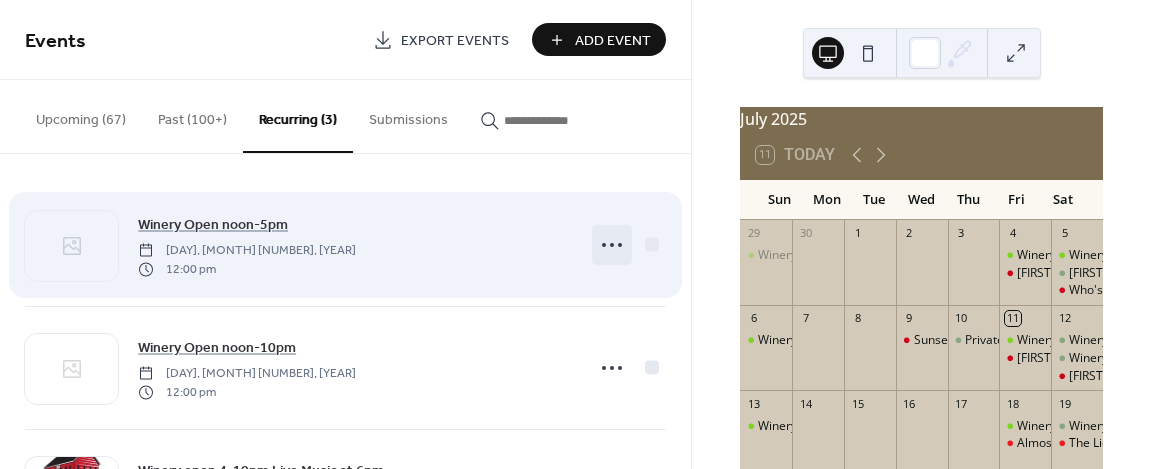 click 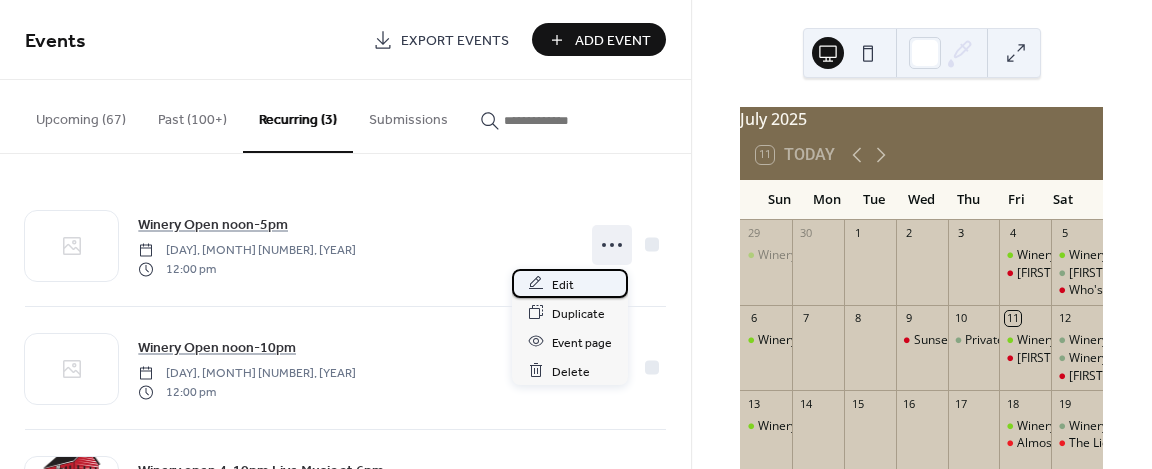 click on "Edit" at bounding box center [570, 283] 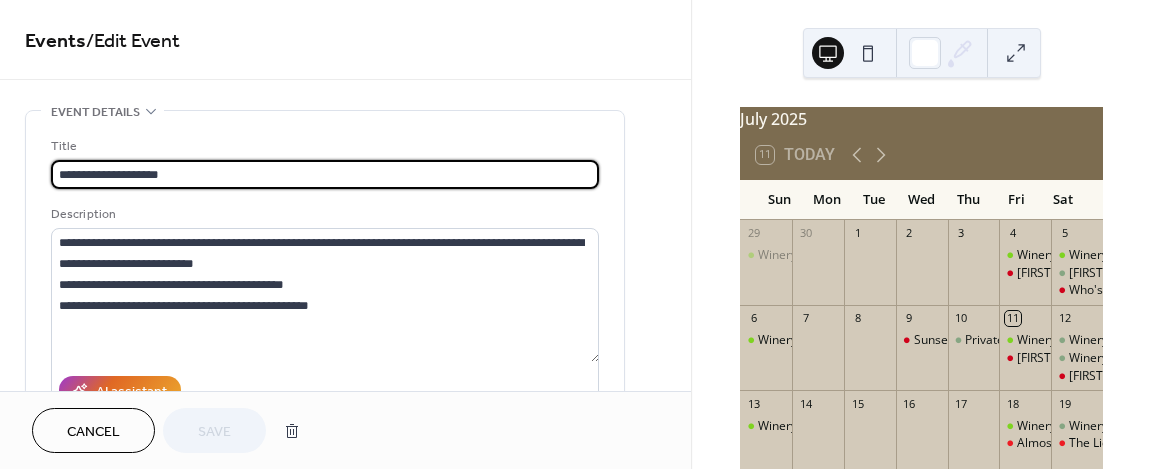 scroll, scrollTop: 0, scrollLeft: 0, axis: both 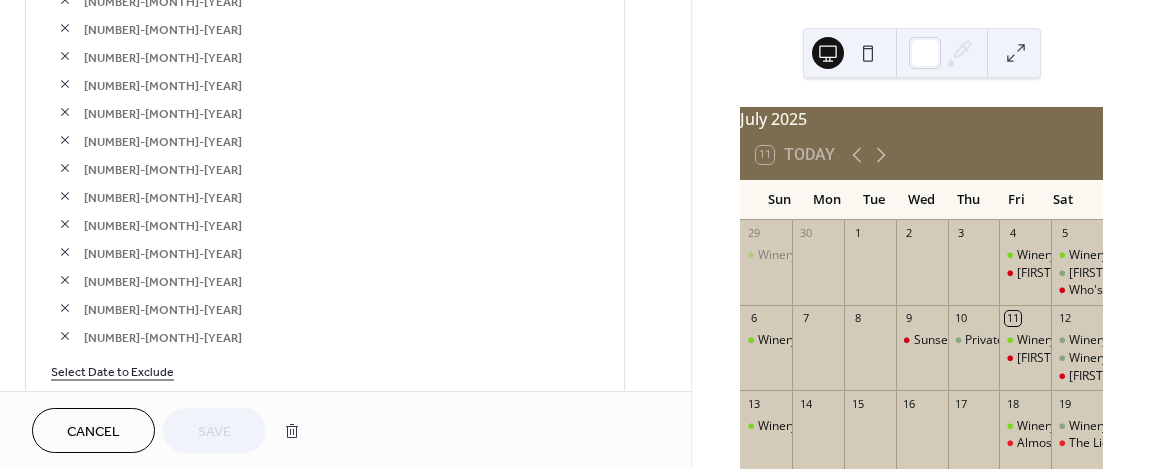 click on "Select Date to Exclude" at bounding box center (112, 370) 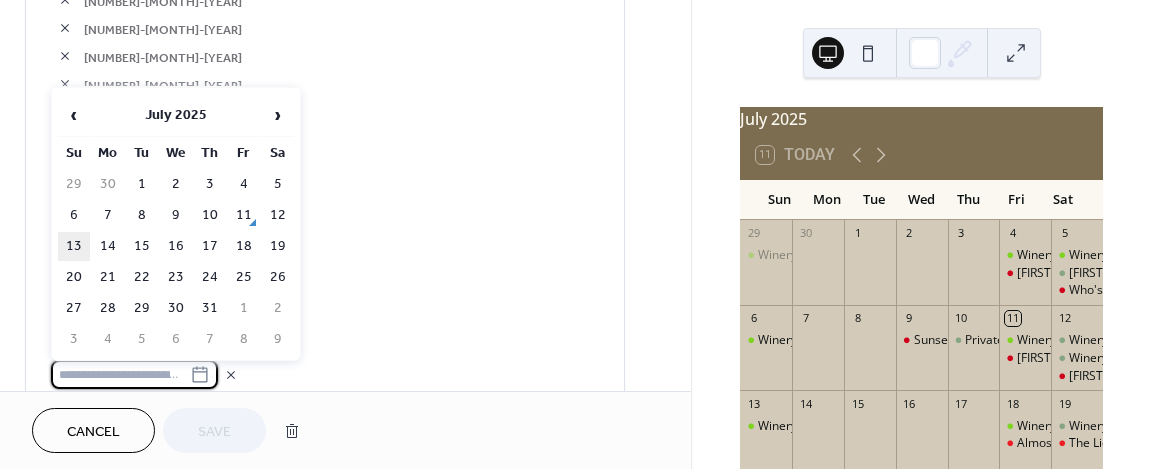 click on "13" at bounding box center (74, 246) 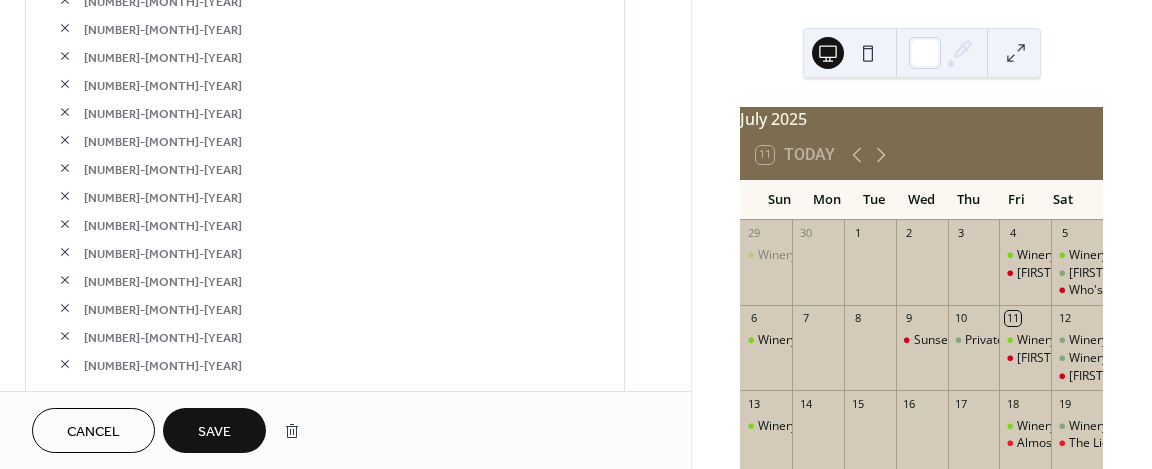 click on "Save" at bounding box center (214, 432) 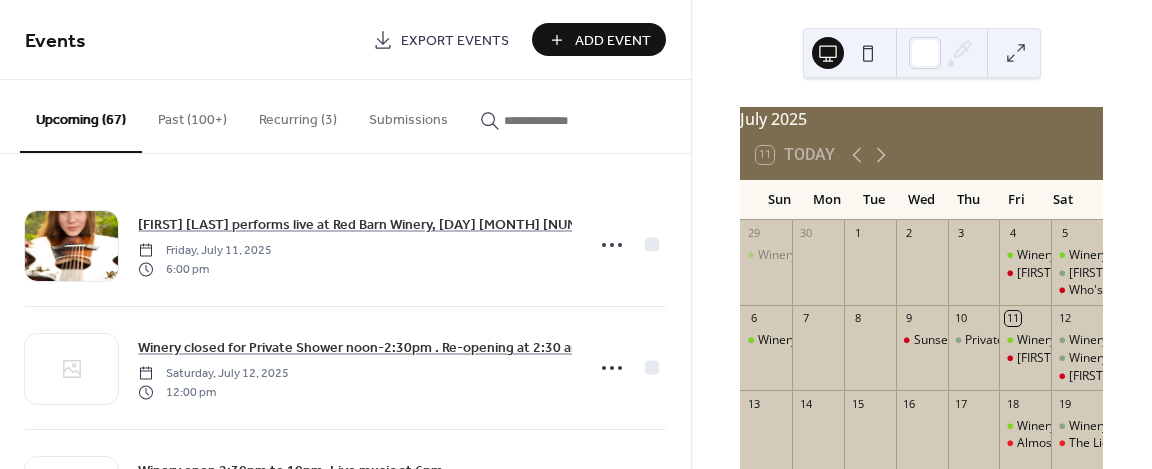 click on "Add Event" at bounding box center (613, 41) 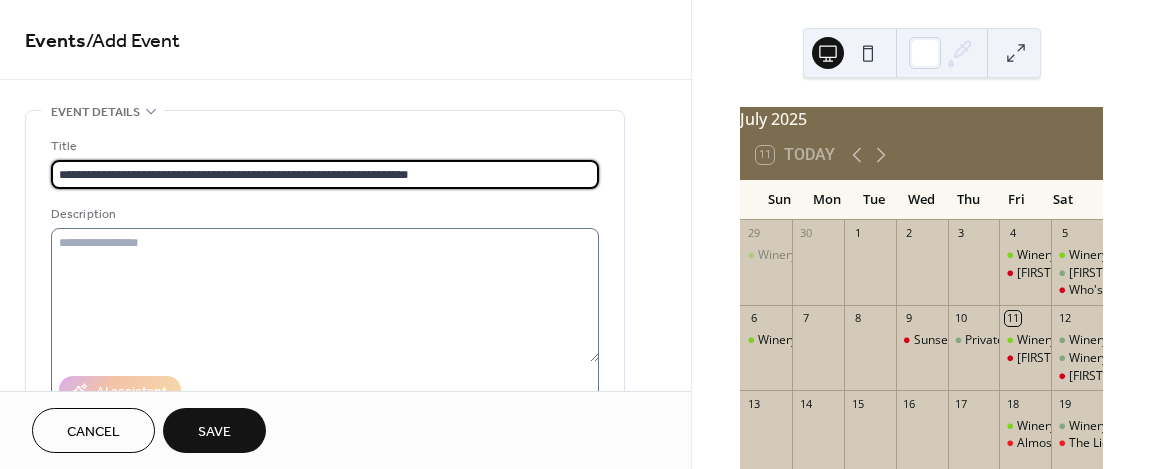 type on "**********" 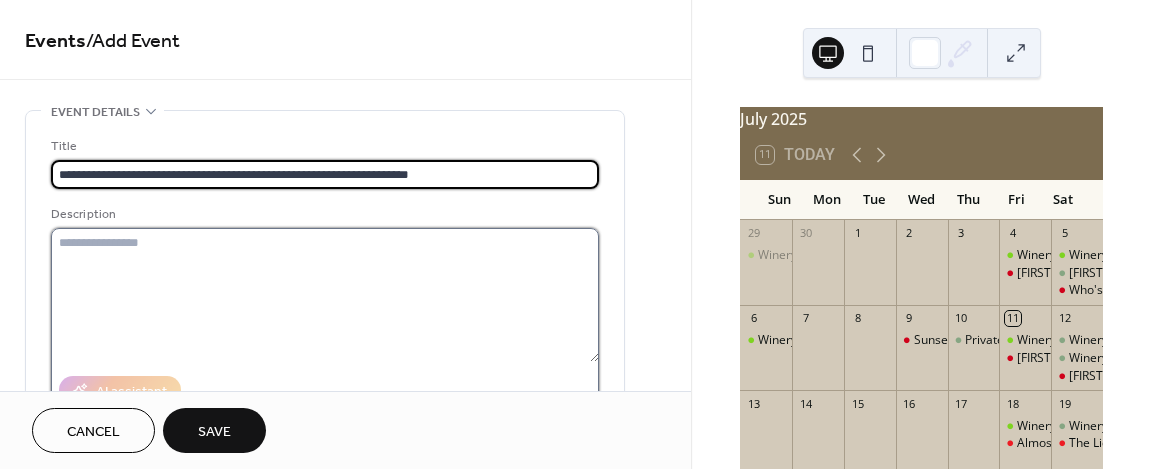 click at bounding box center (325, 295) 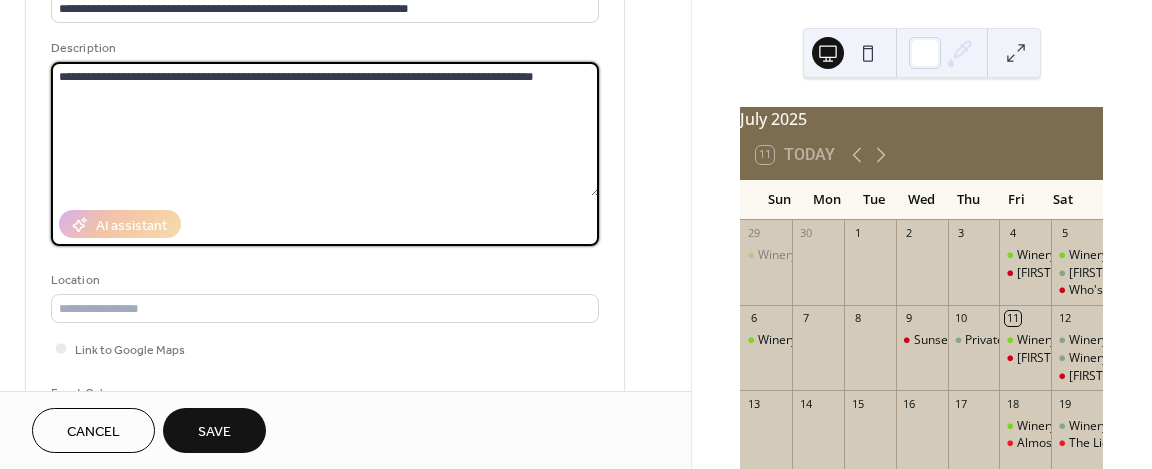 scroll, scrollTop: 200, scrollLeft: 0, axis: vertical 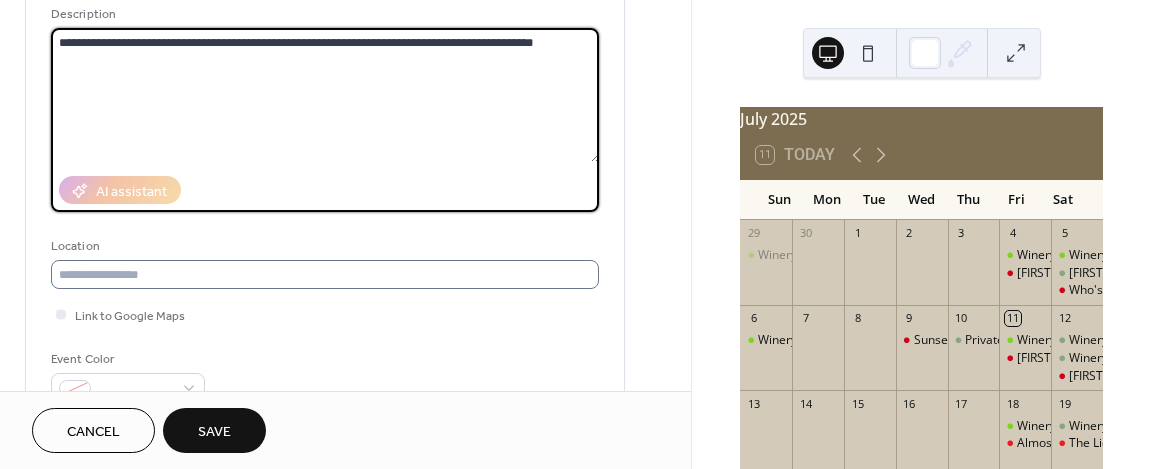 type on "**********" 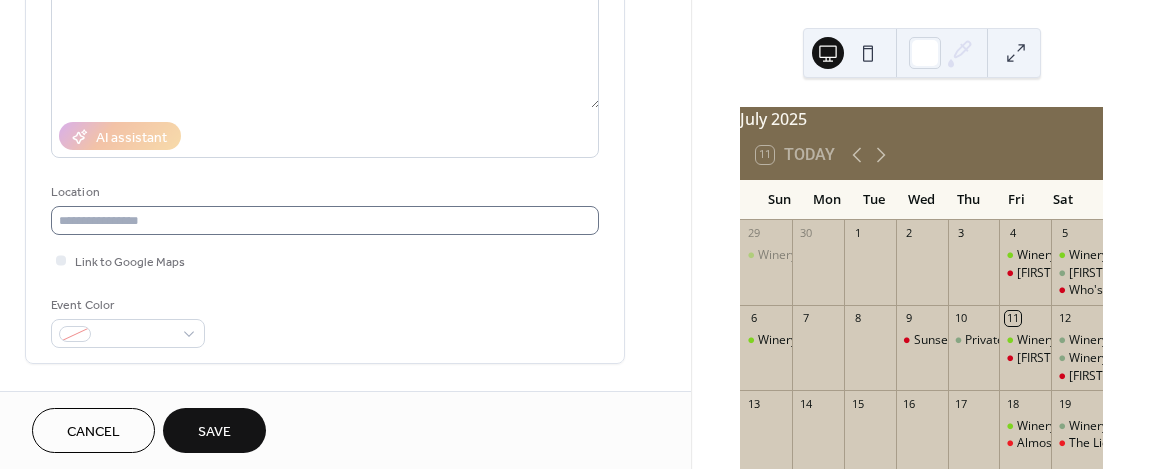 click on "**********" at bounding box center [325, 115] 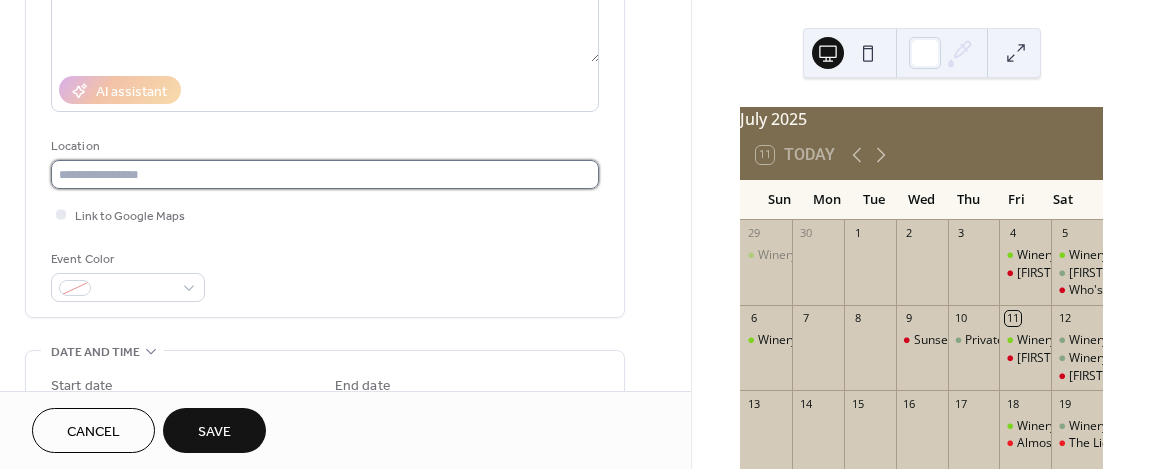 click at bounding box center [325, 174] 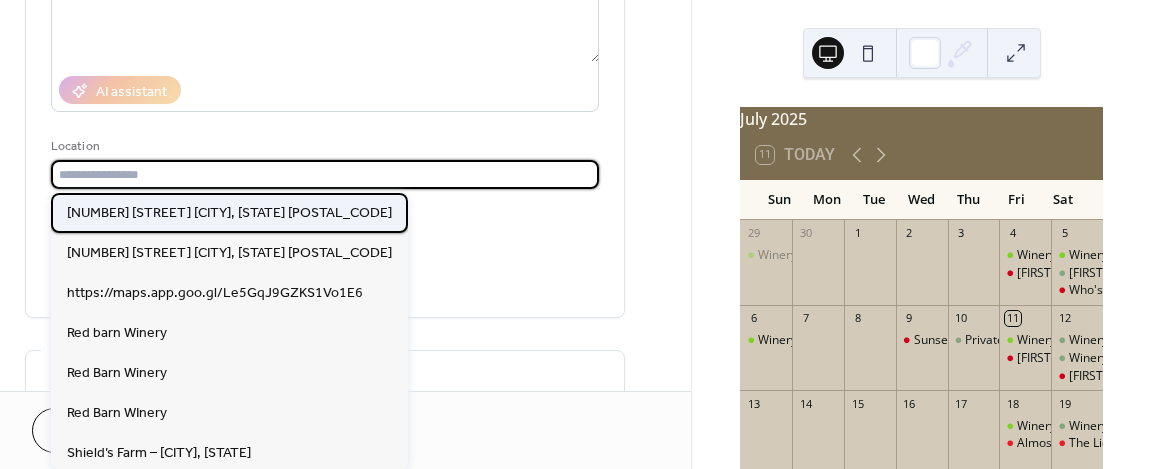 click on "[NUMBER] [STREET], [CITY], [STATE] [POSTAL_CODE]" at bounding box center (229, 212) 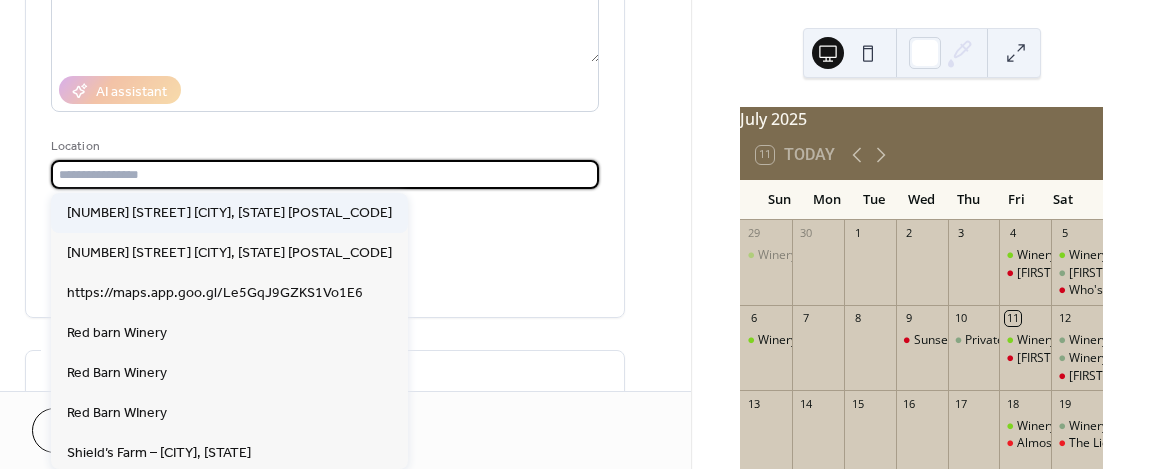 type on "**********" 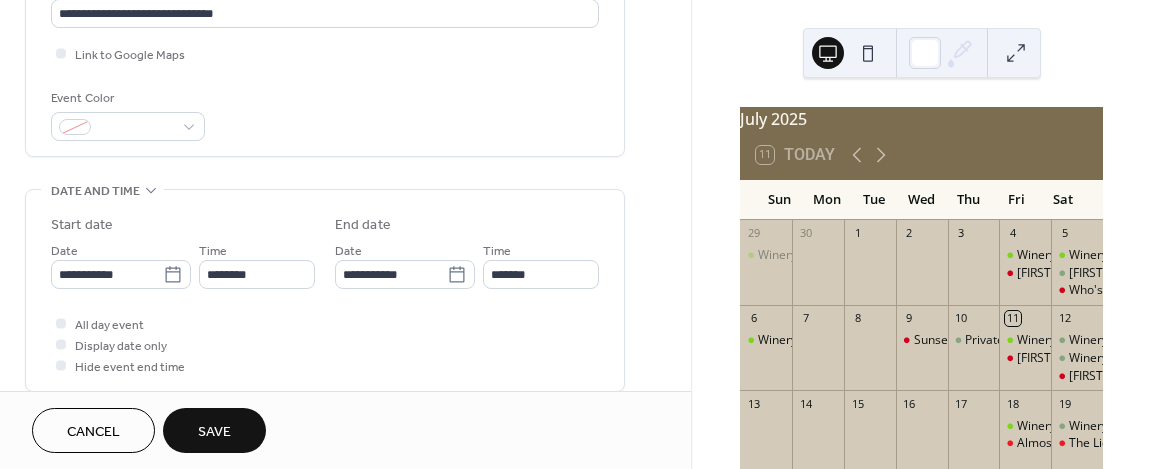 scroll, scrollTop: 500, scrollLeft: 0, axis: vertical 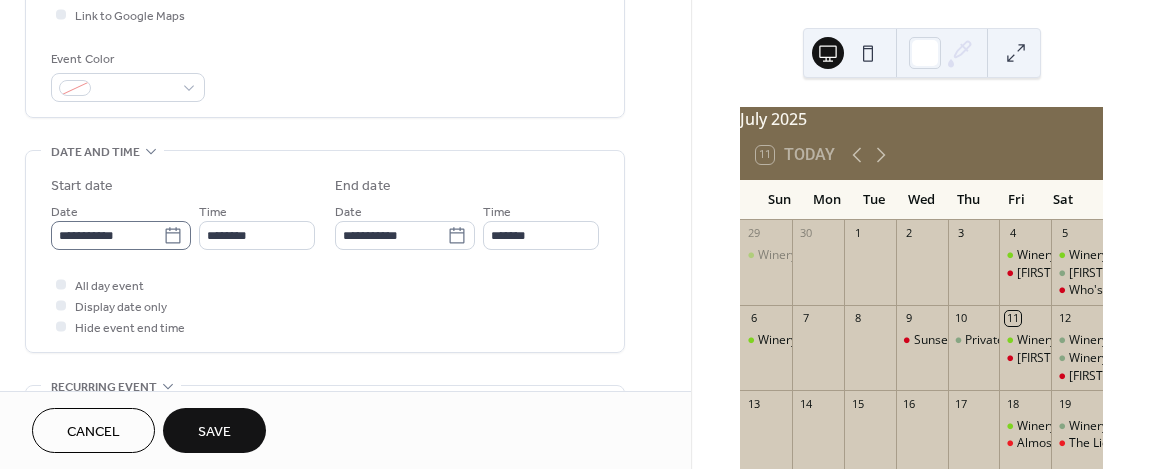 click 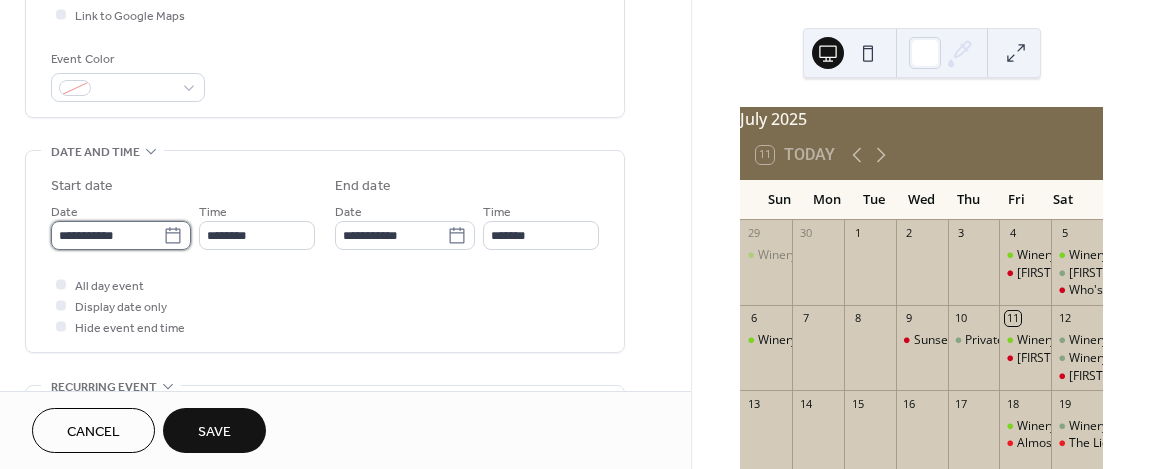 click on "**********" at bounding box center (107, 235) 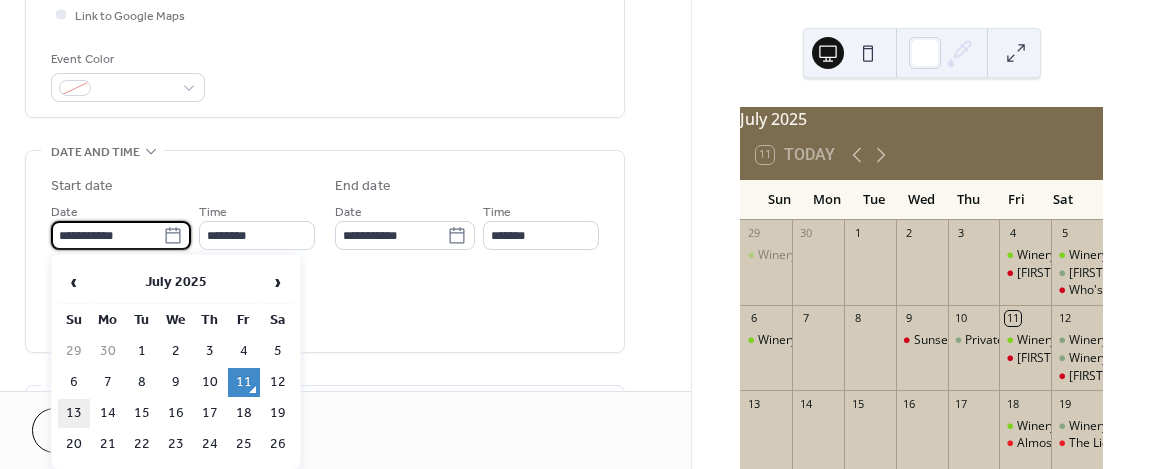click on "13" at bounding box center (74, 413) 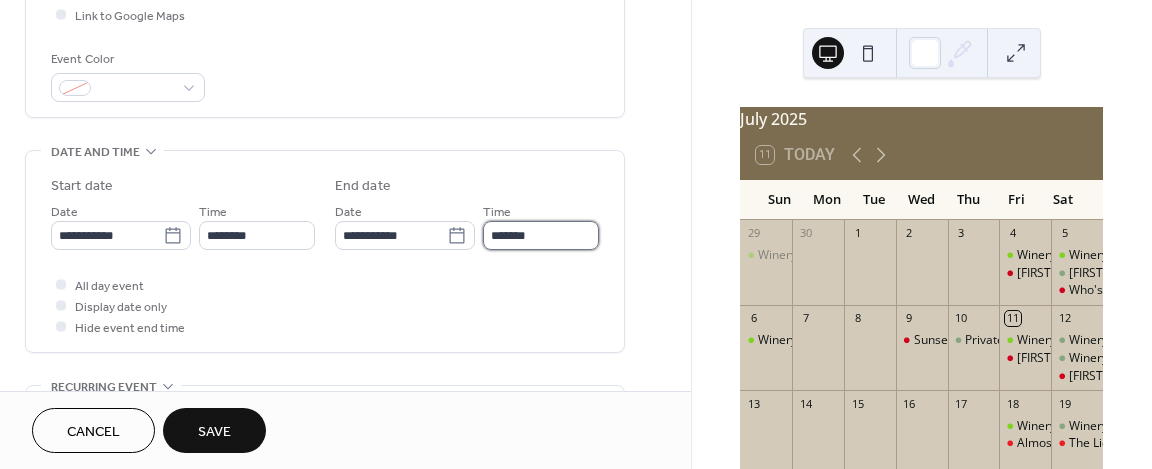 click on "*******" at bounding box center [541, 235] 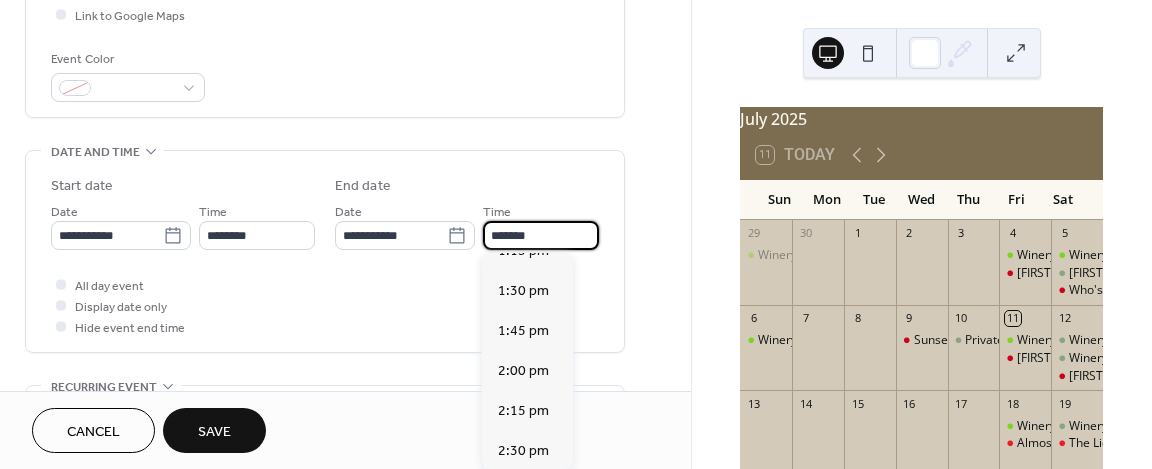 scroll, scrollTop: 200, scrollLeft: 0, axis: vertical 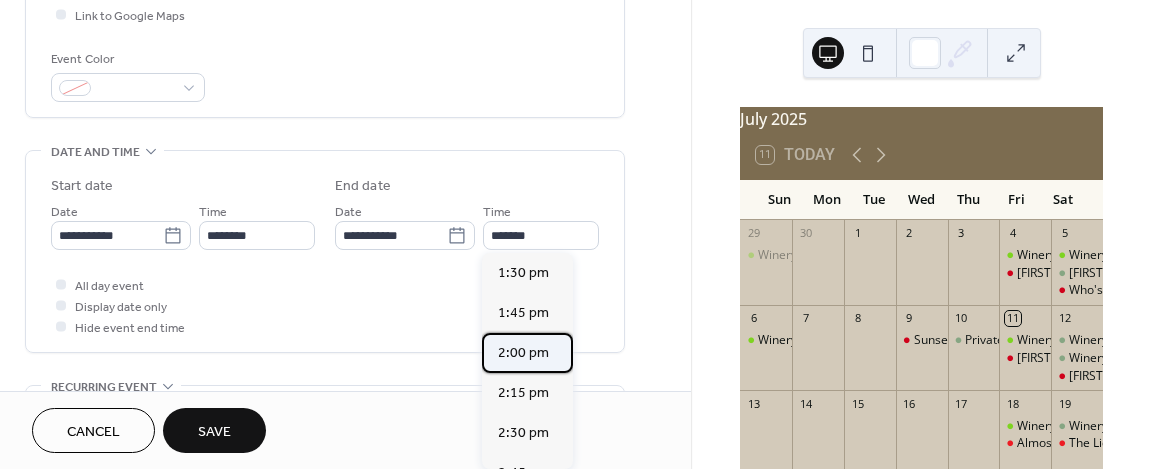 click on "2:00 pm" at bounding box center [523, 353] 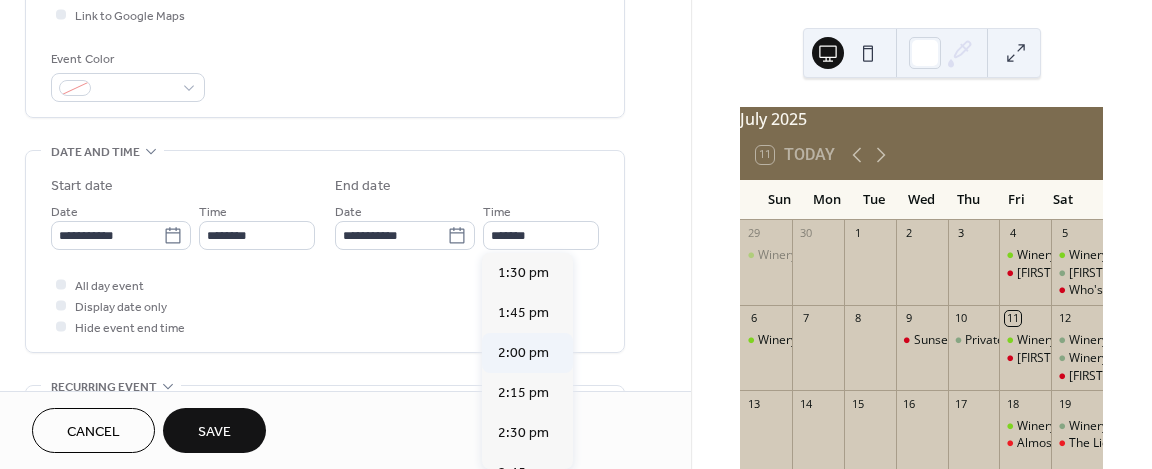 type on "*******" 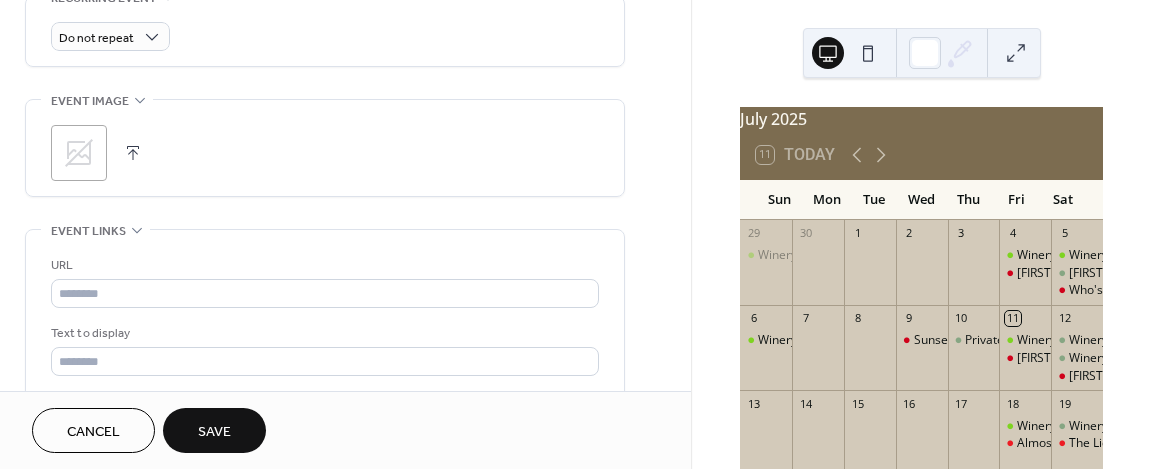 scroll, scrollTop: 900, scrollLeft: 0, axis: vertical 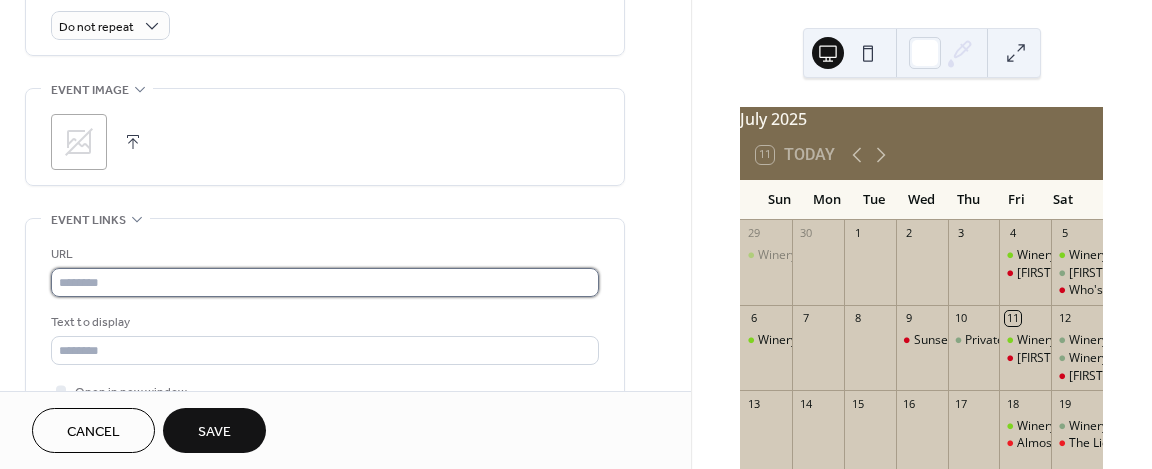 click at bounding box center [325, 282] 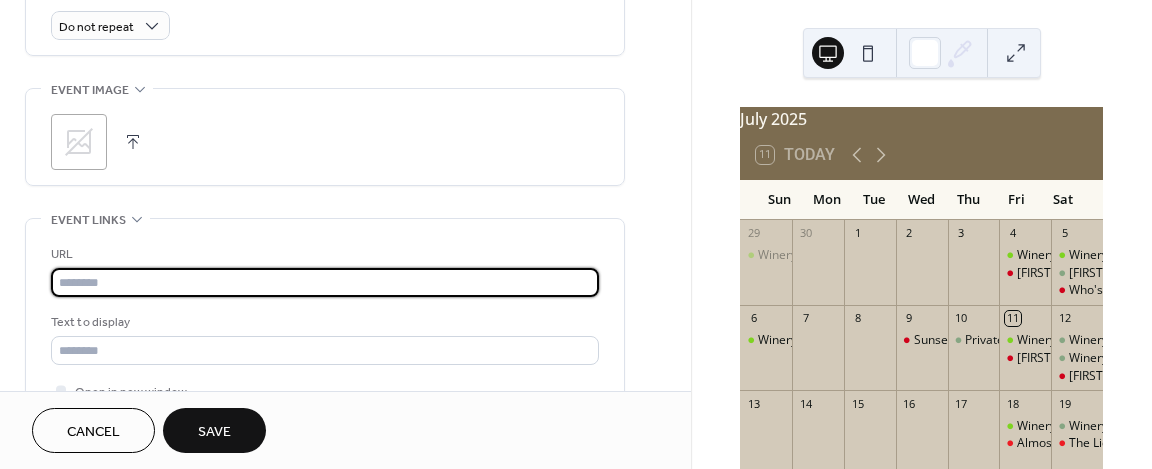 type on "**********" 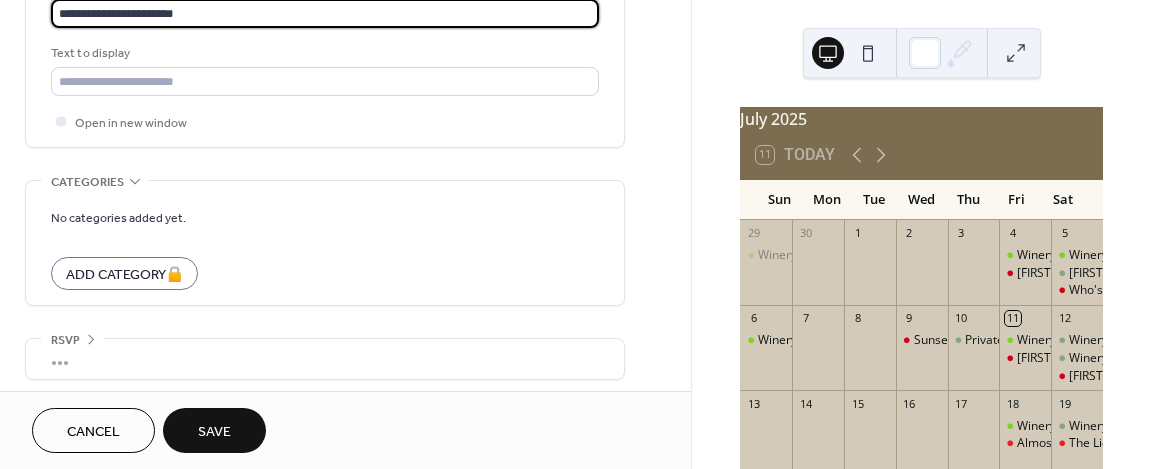 scroll, scrollTop: 1172, scrollLeft: 0, axis: vertical 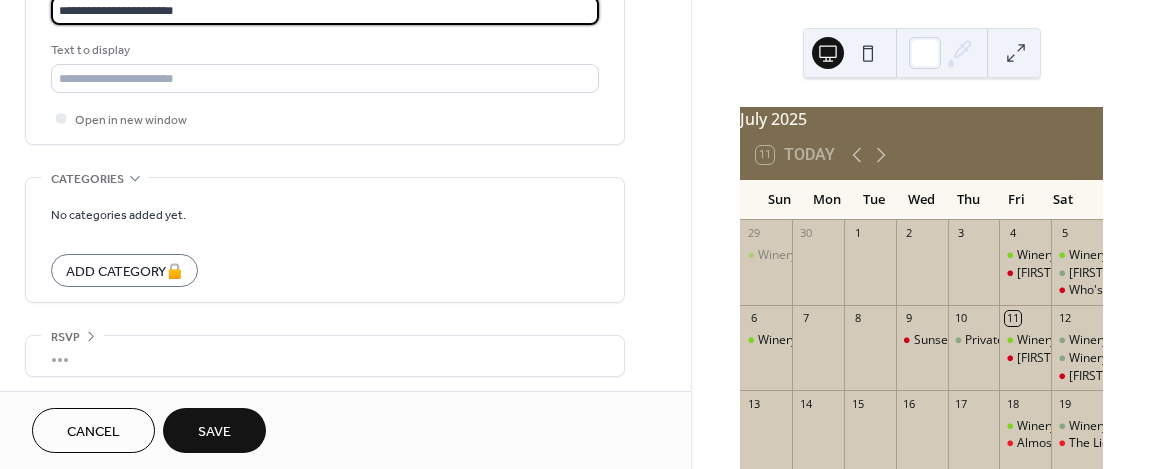 click on "Save" at bounding box center (214, 430) 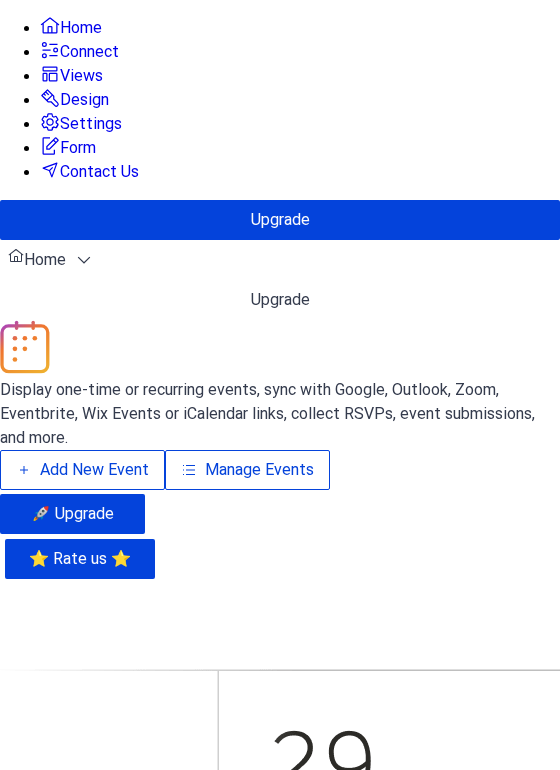 scroll, scrollTop: 0, scrollLeft: 0, axis: both 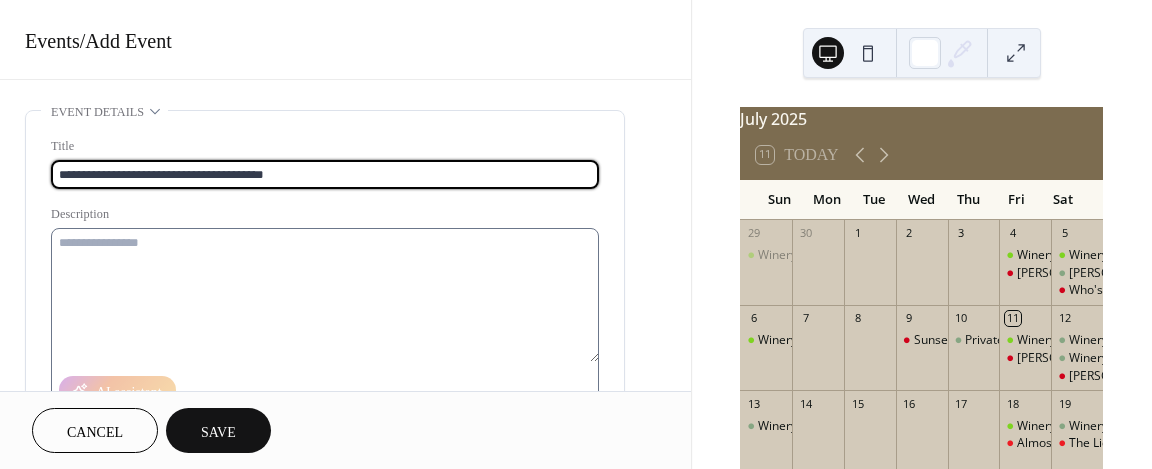 type on "**********" 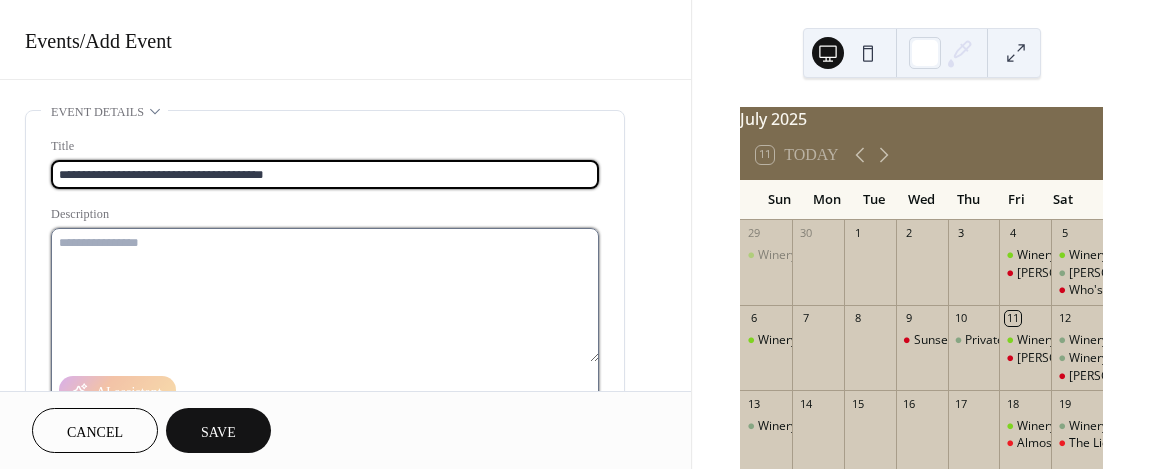 click at bounding box center (325, 295) 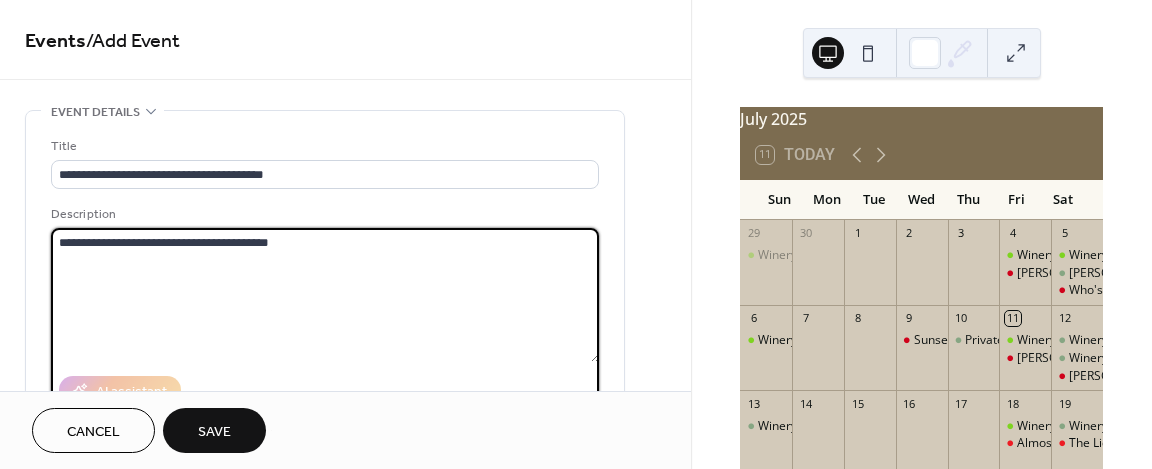 click on "**********" at bounding box center (325, 295) 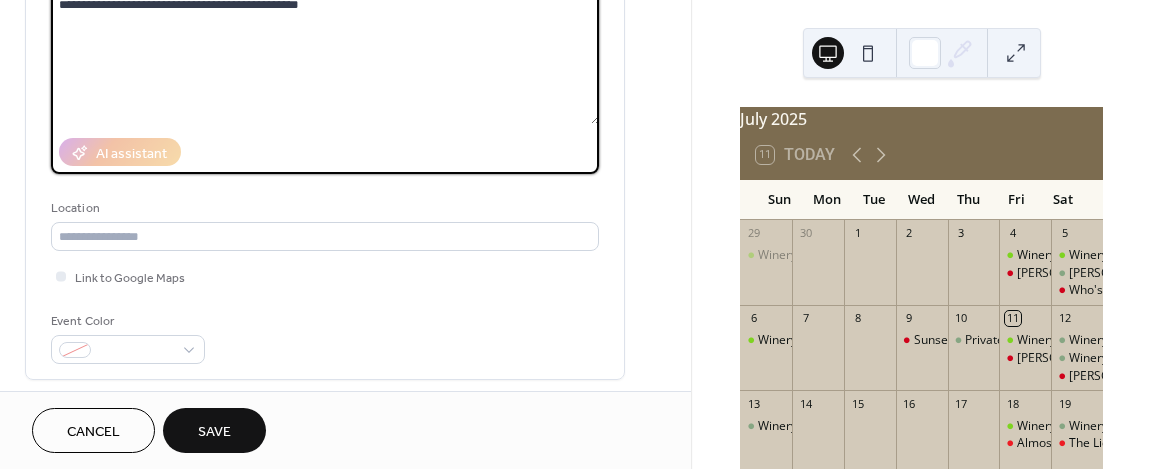 scroll, scrollTop: 300, scrollLeft: 0, axis: vertical 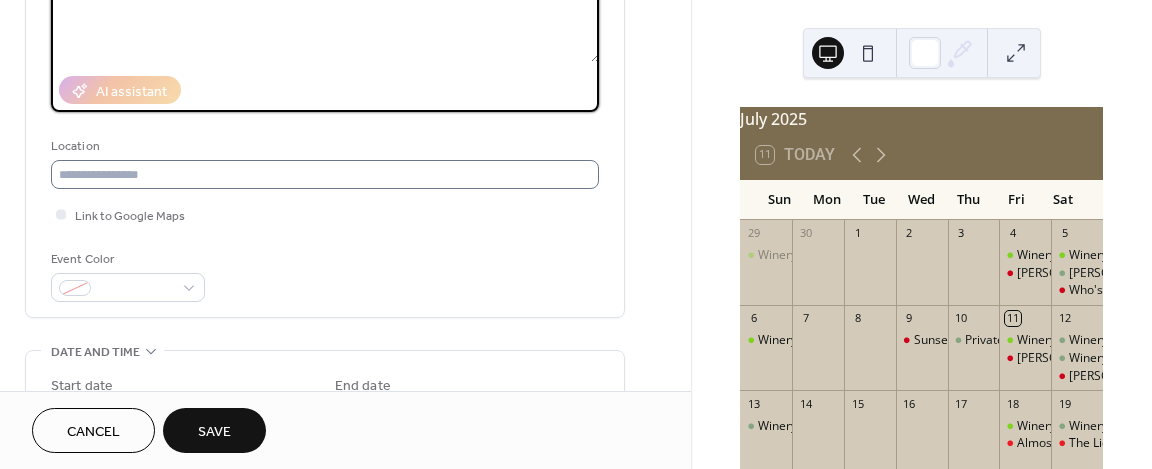 type on "**********" 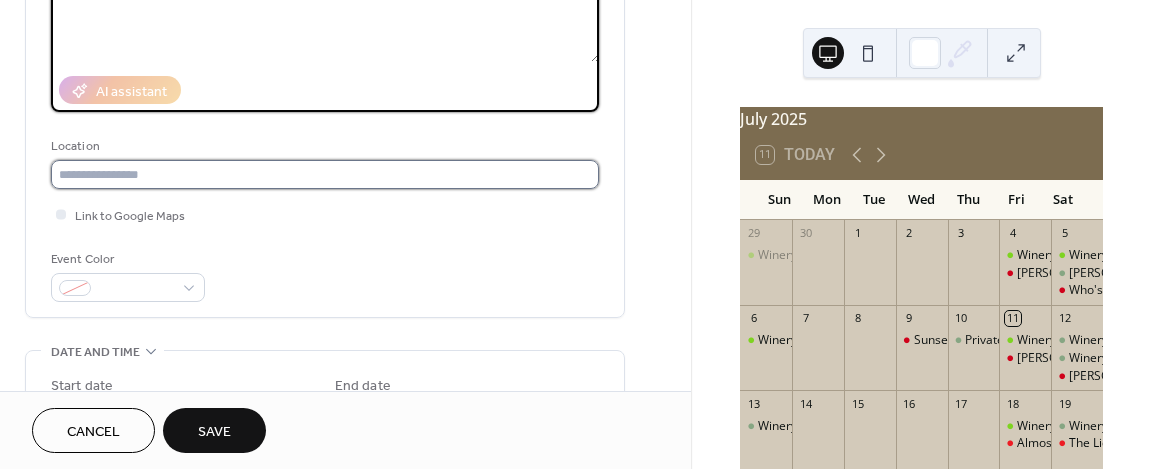 click at bounding box center [325, 174] 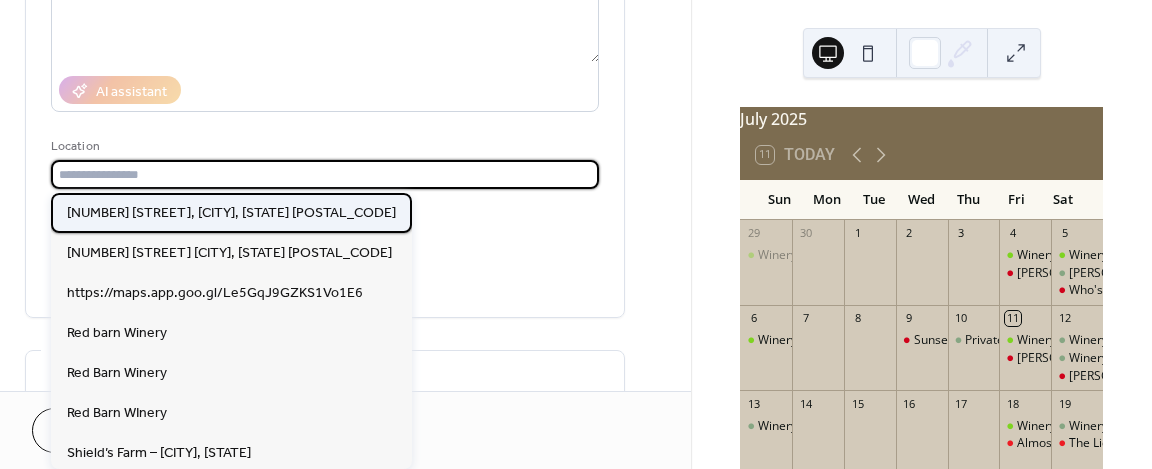 click on "[NUMBER] [STREET], [CITY], [STATE] [POSTAL_CODE]" at bounding box center [231, 212] 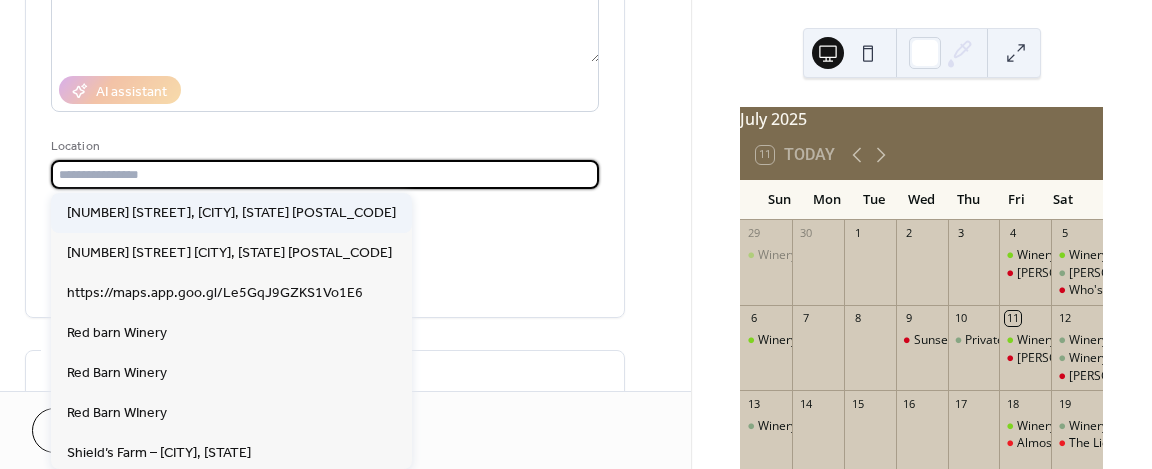 type on "**********" 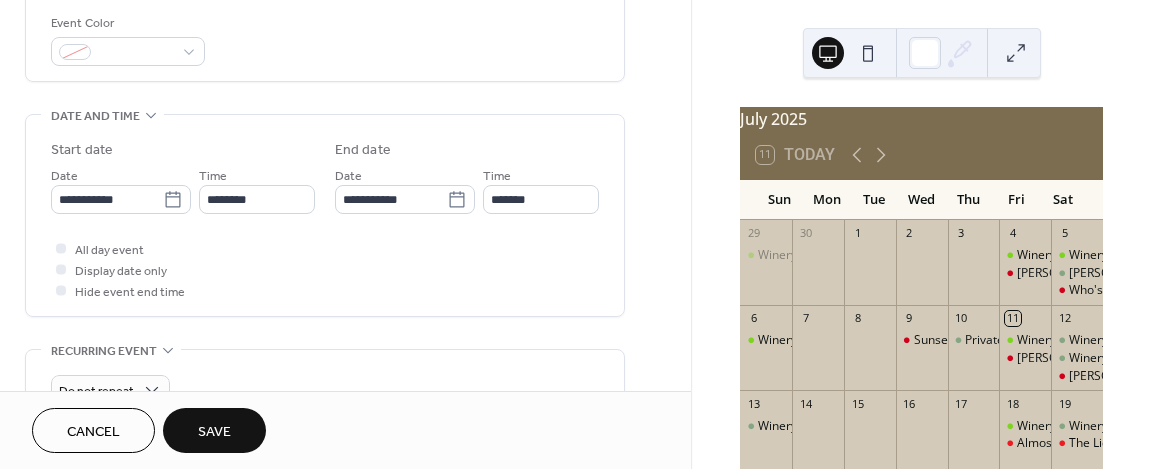 scroll, scrollTop: 600, scrollLeft: 0, axis: vertical 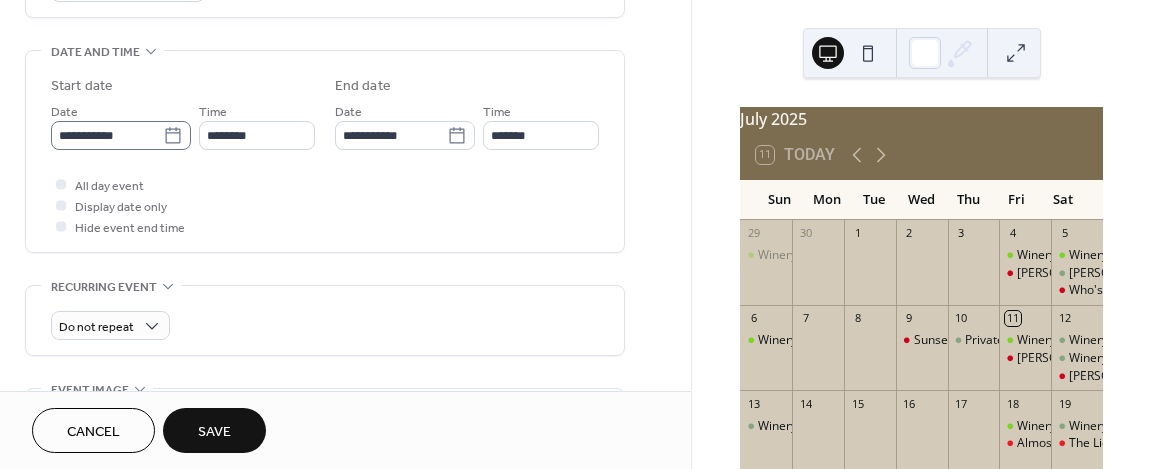 click 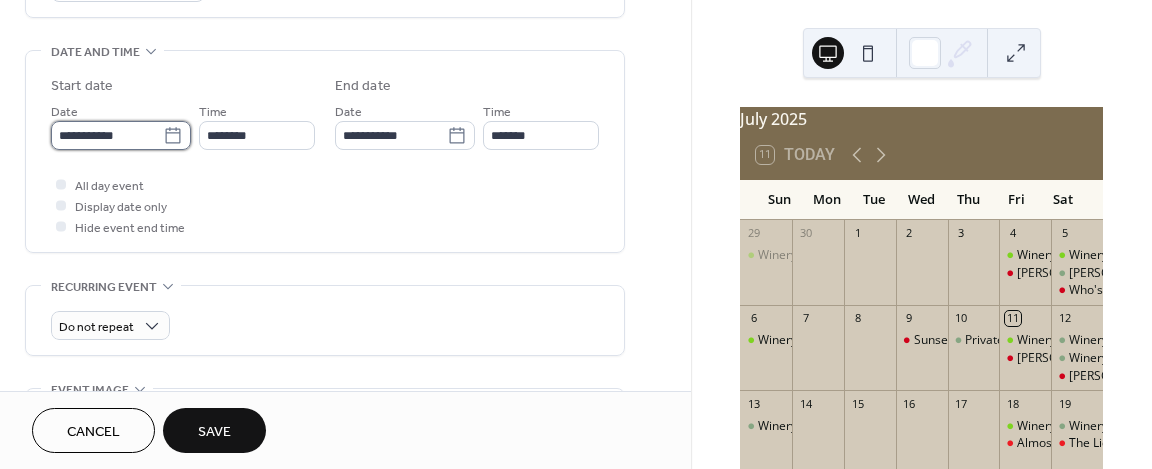 click on "**********" at bounding box center [107, 135] 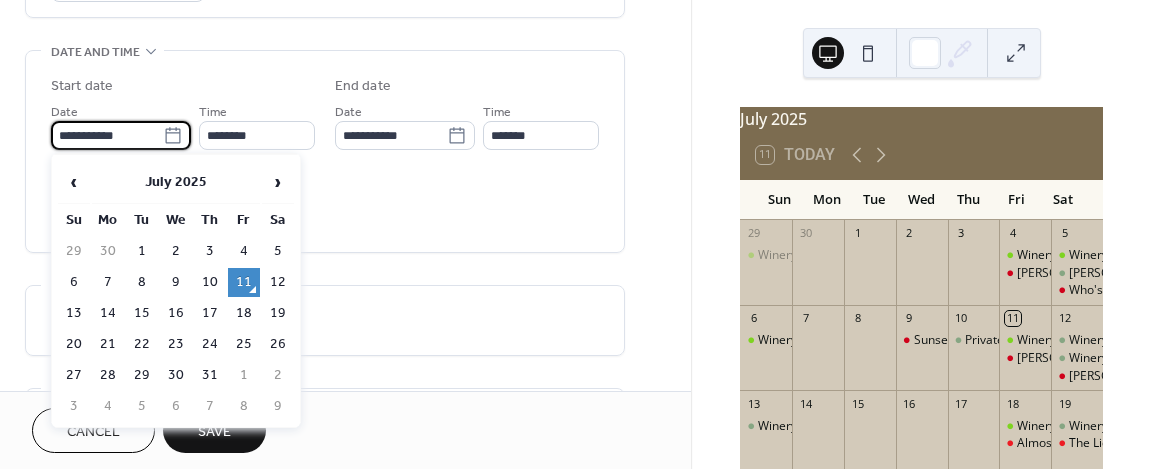 drag, startPoint x: 70, startPoint y: 306, endPoint x: 104, endPoint y: 274, distance: 46.69047 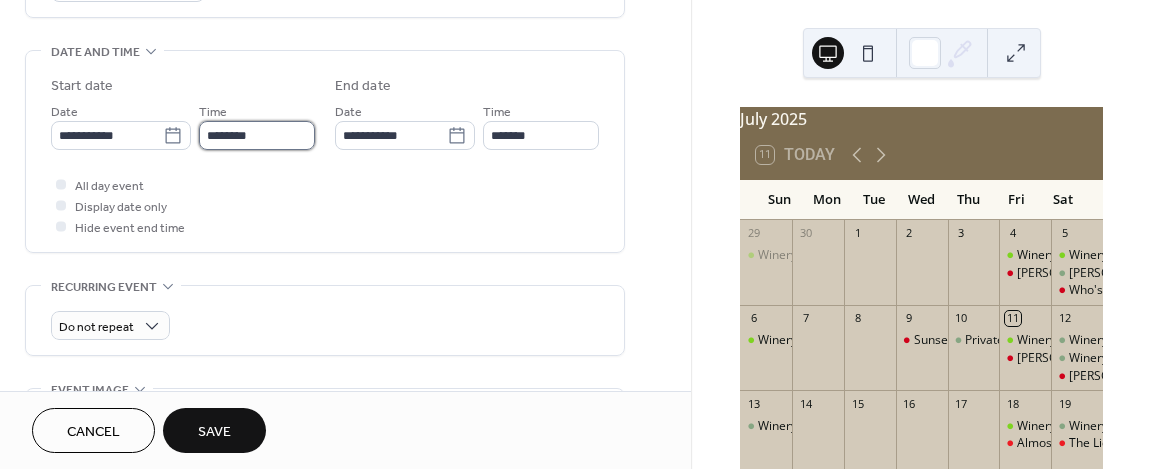 click on "********" at bounding box center (257, 135) 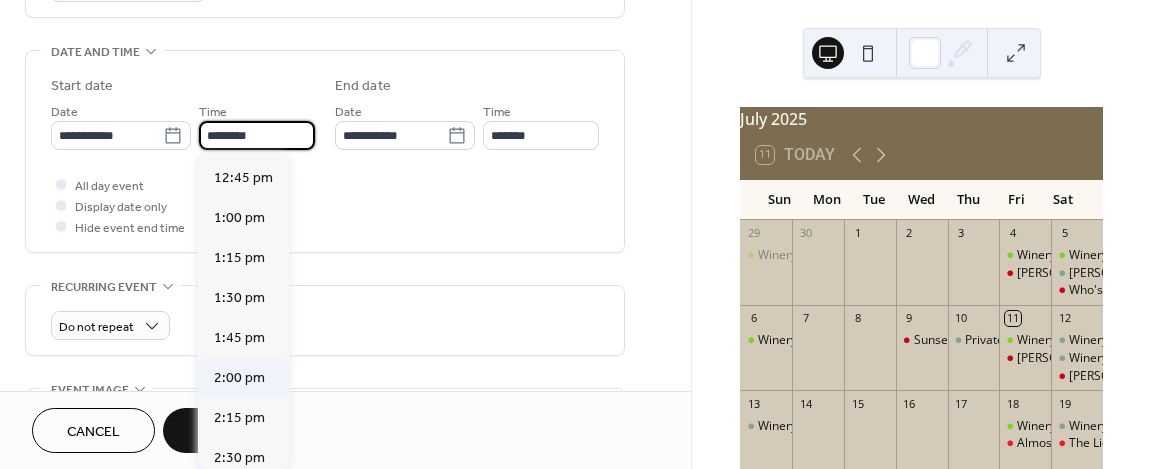 scroll, scrollTop: 2036, scrollLeft: 0, axis: vertical 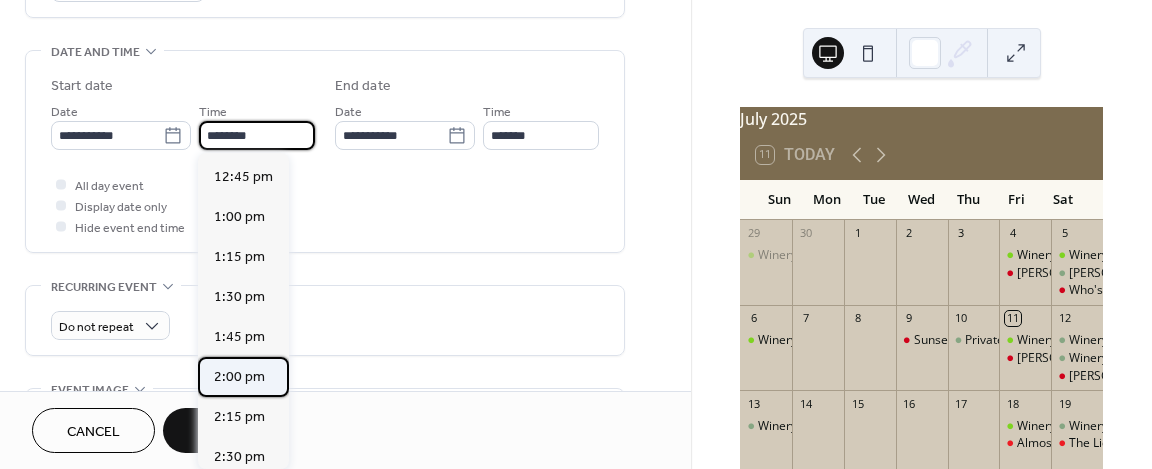 click on "2:00 pm" at bounding box center [239, 377] 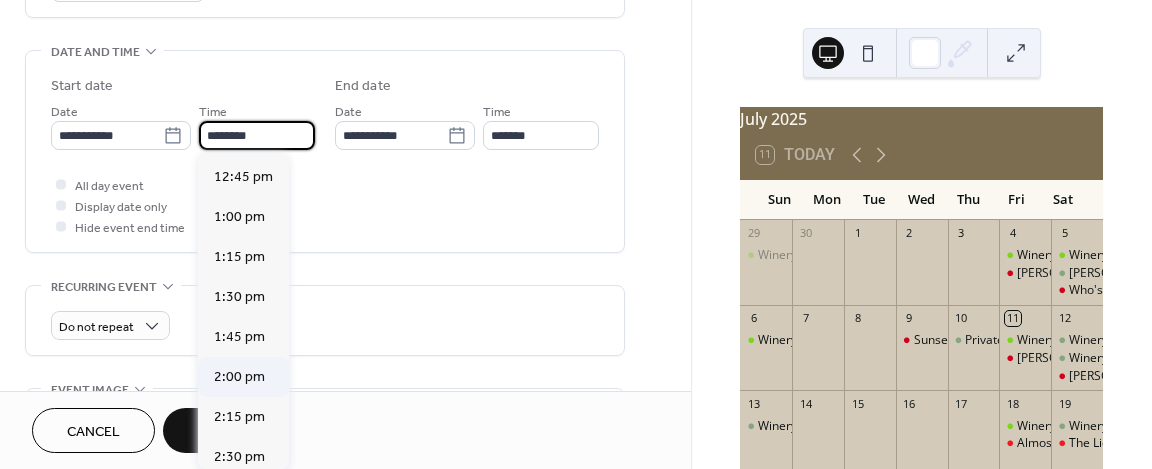 type on "*******" 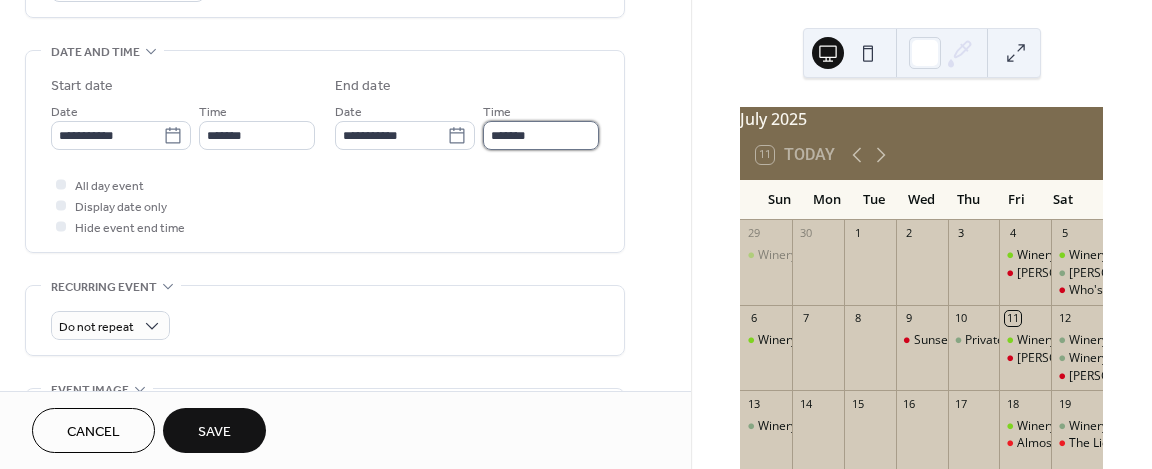 click on "*******" at bounding box center (541, 135) 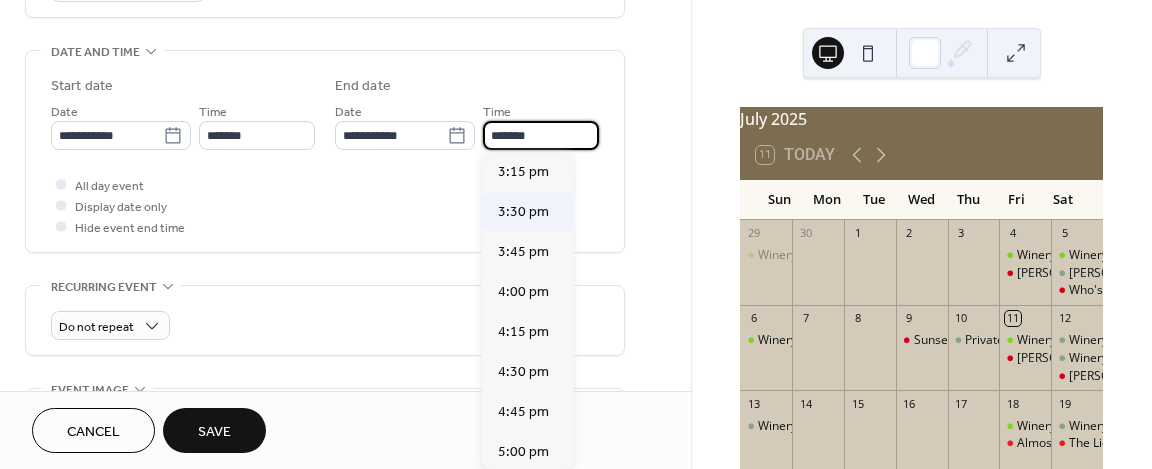 scroll, scrollTop: 200, scrollLeft: 0, axis: vertical 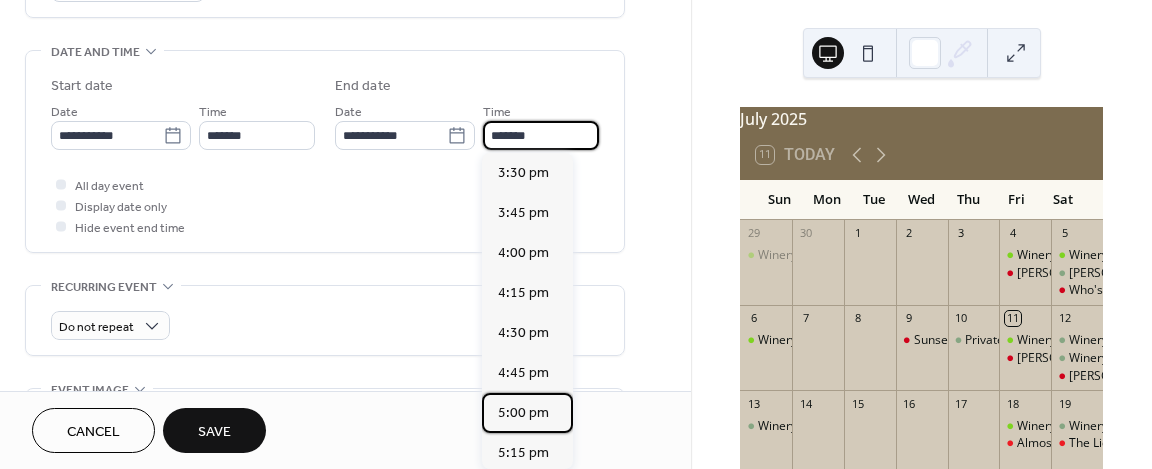 click on "5:00 pm" at bounding box center [523, 413] 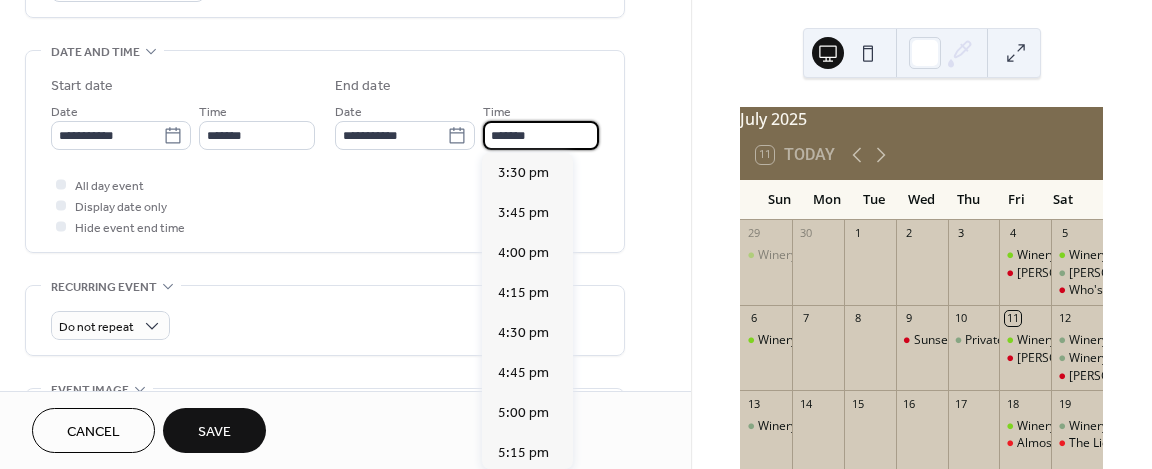 type on "*******" 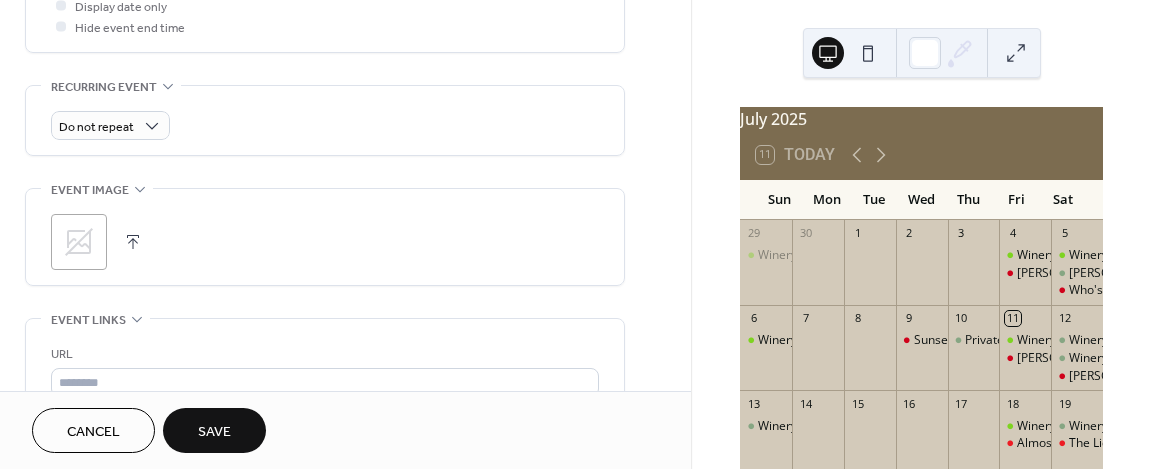 scroll, scrollTop: 900, scrollLeft: 0, axis: vertical 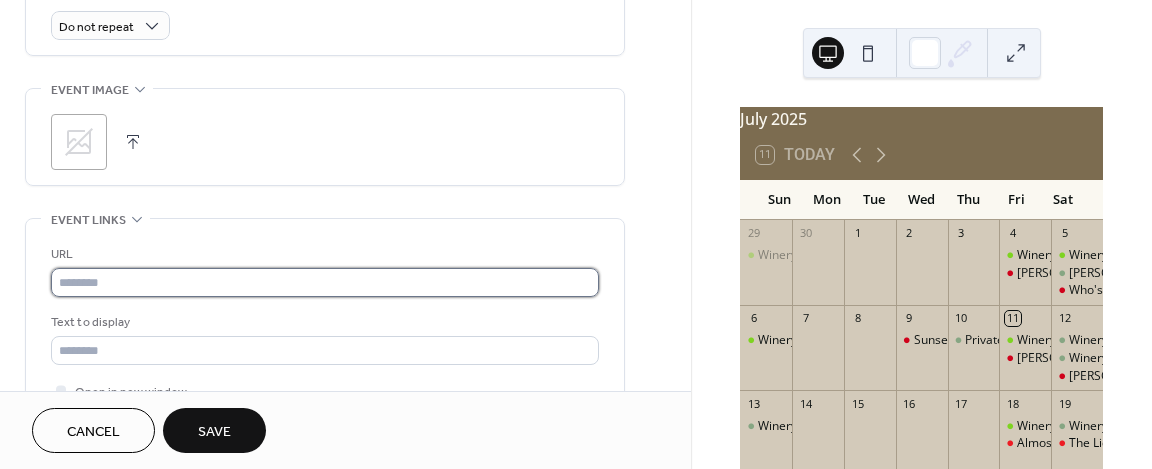 click at bounding box center [325, 282] 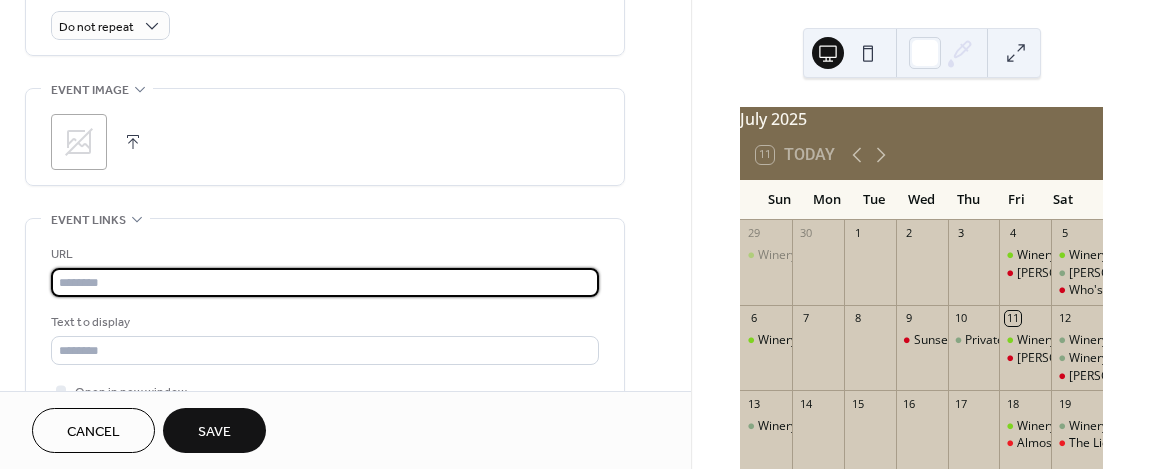 type on "**********" 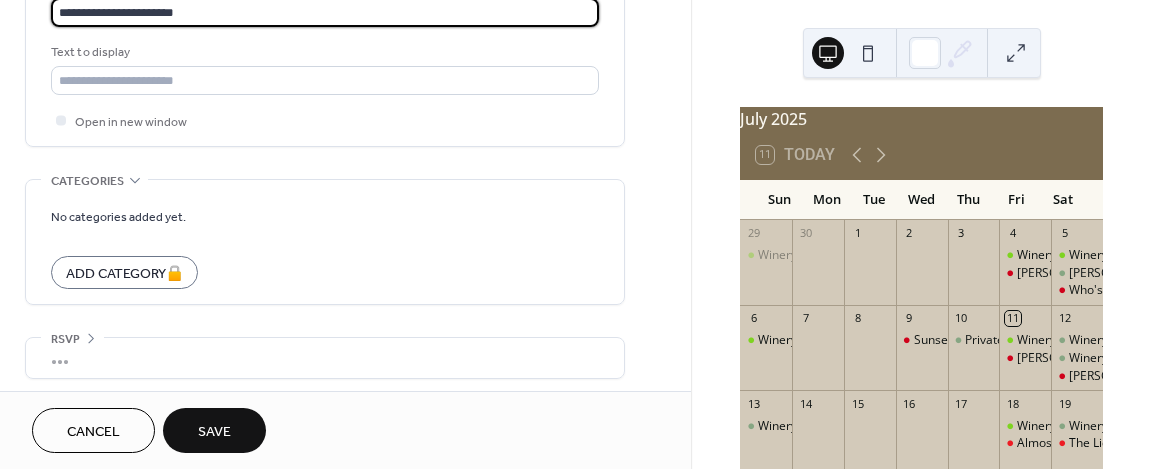 scroll, scrollTop: 1172, scrollLeft: 0, axis: vertical 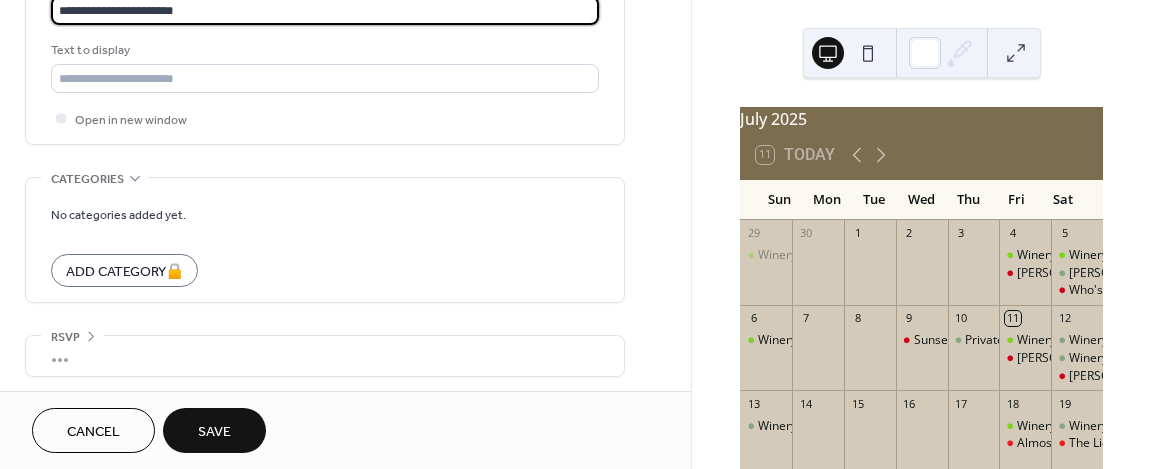 click on "Save" at bounding box center [214, 430] 